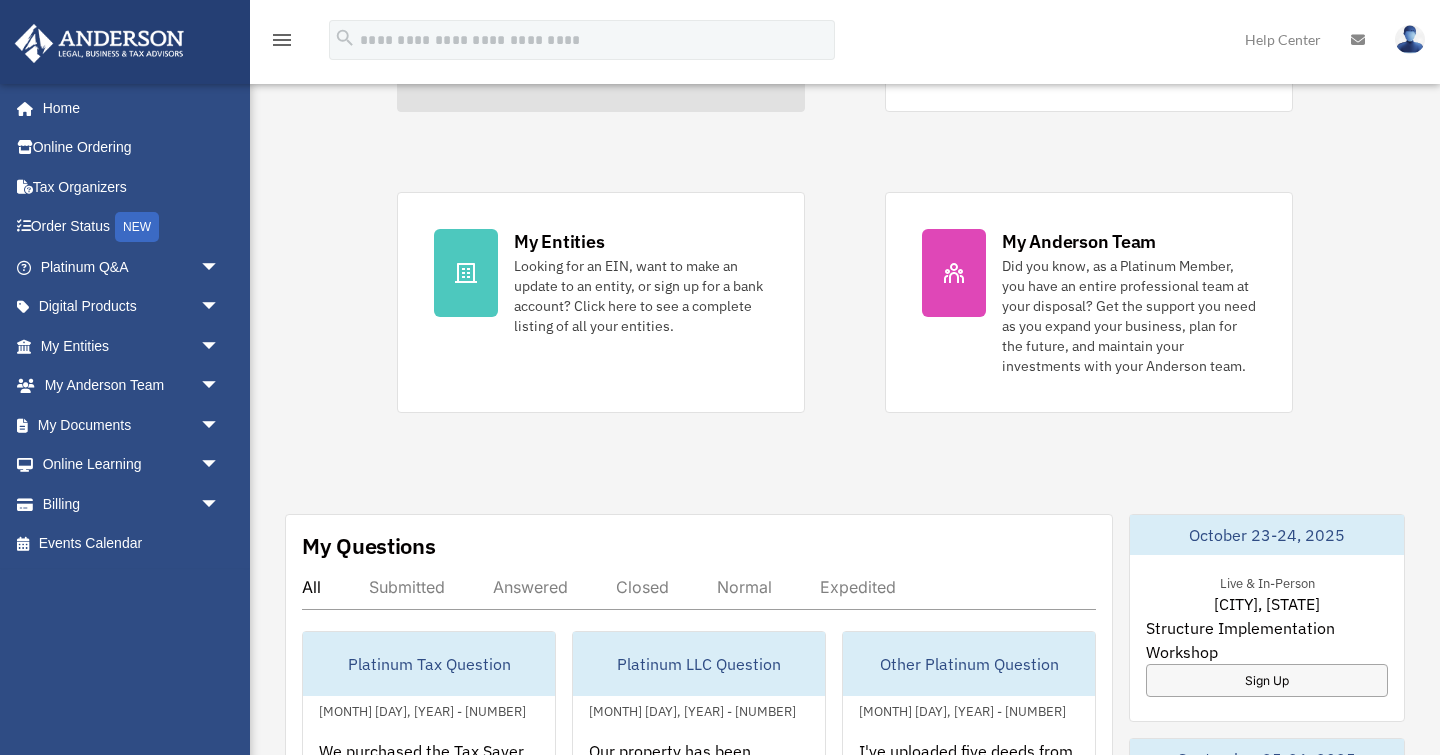 scroll, scrollTop: 329, scrollLeft: 0, axis: vertical 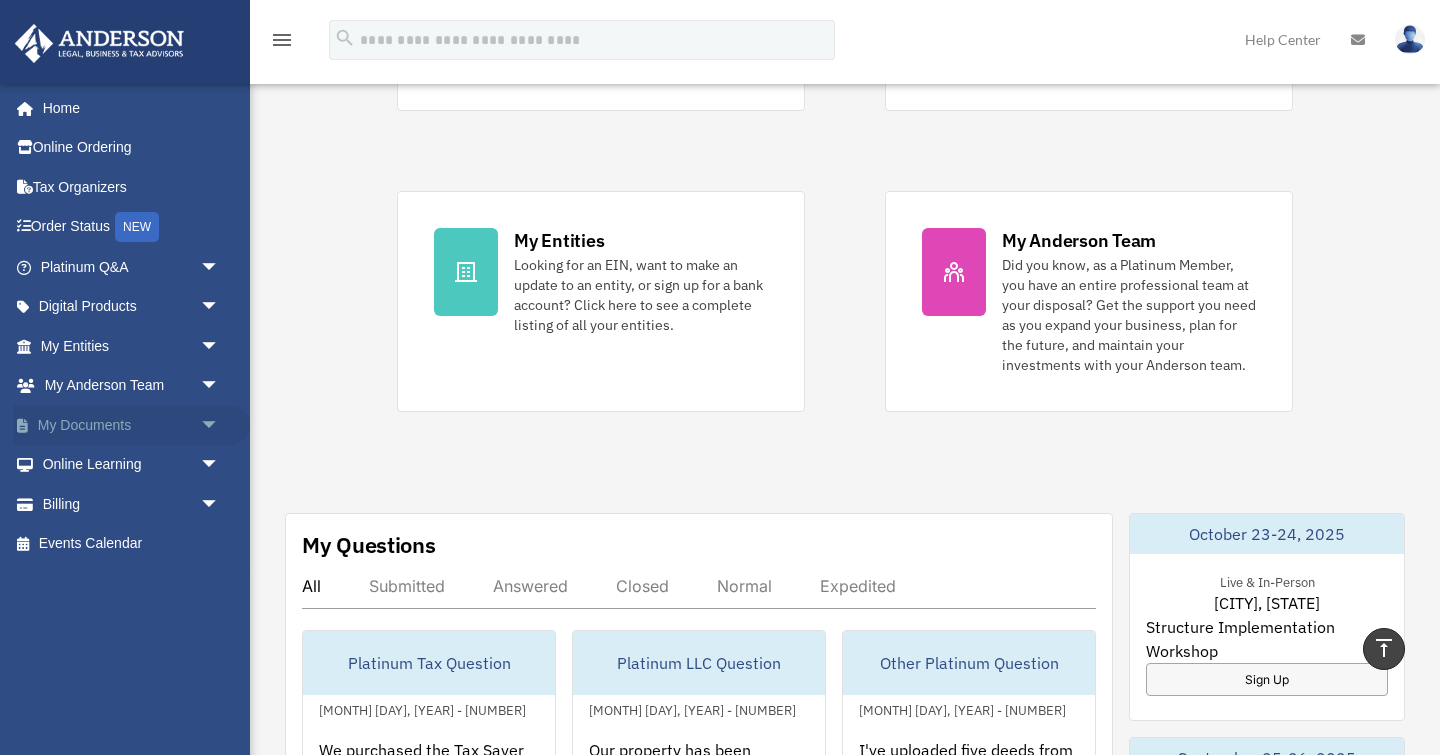 click on "My Documents arrow_drop_down" at bounding box center [132, 425] 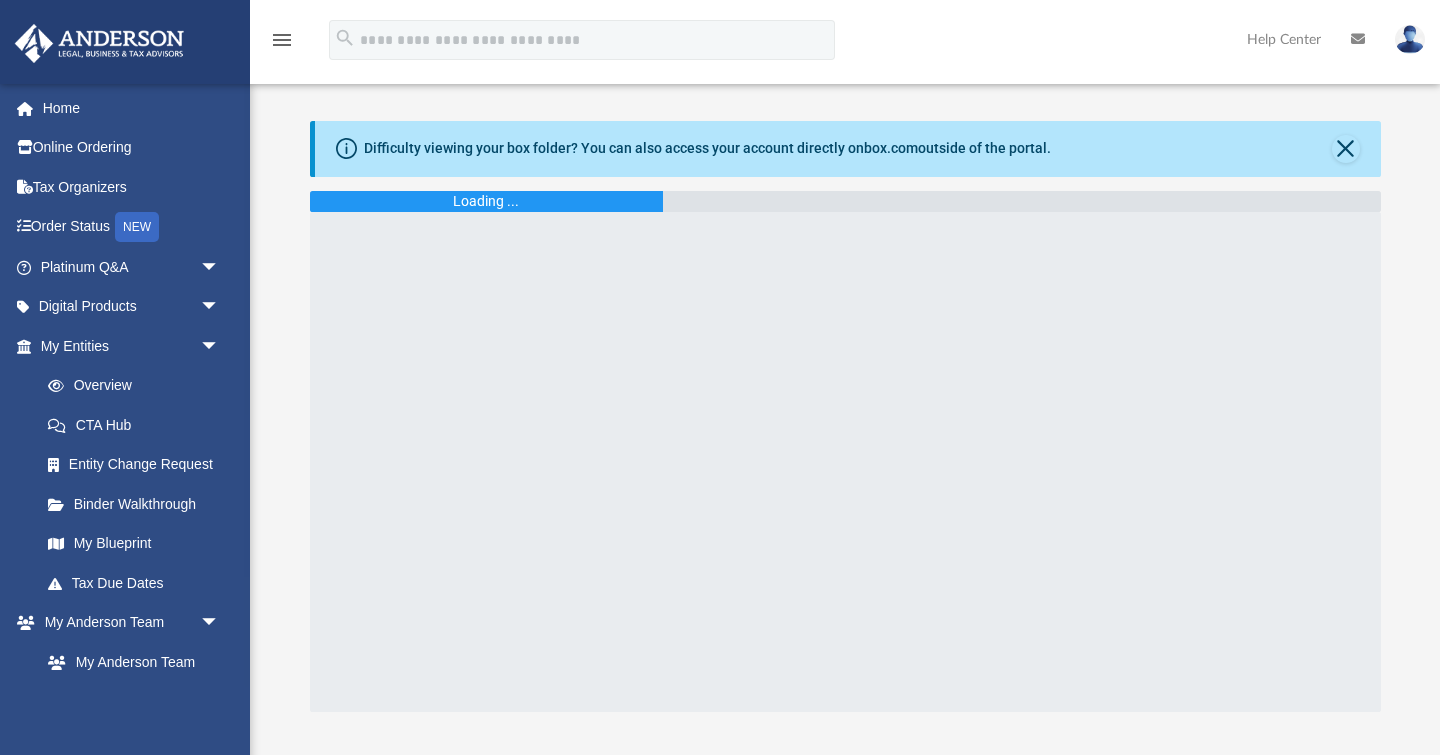 scroll, scrollTop: 0, scrollLeft: 0, axis: both 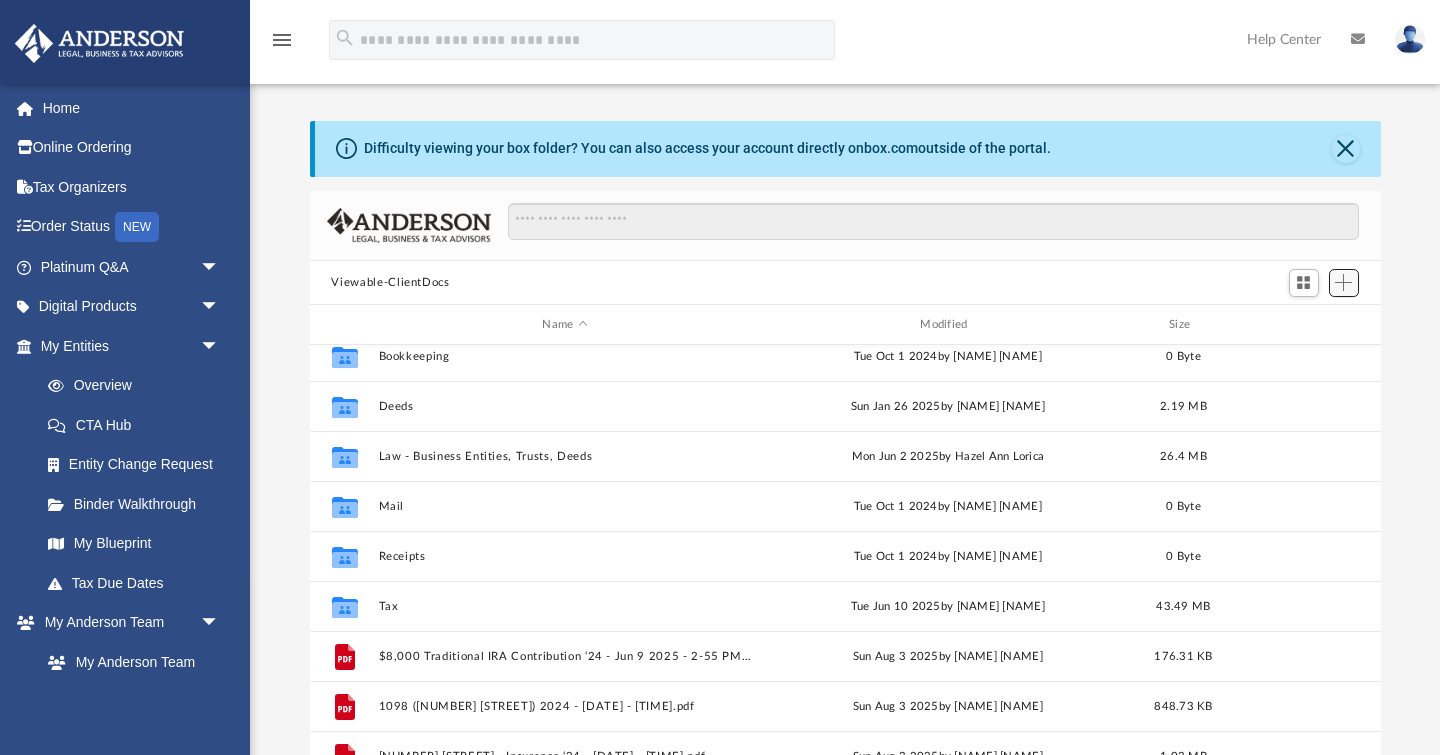 click at bounding box center [1343, 282] 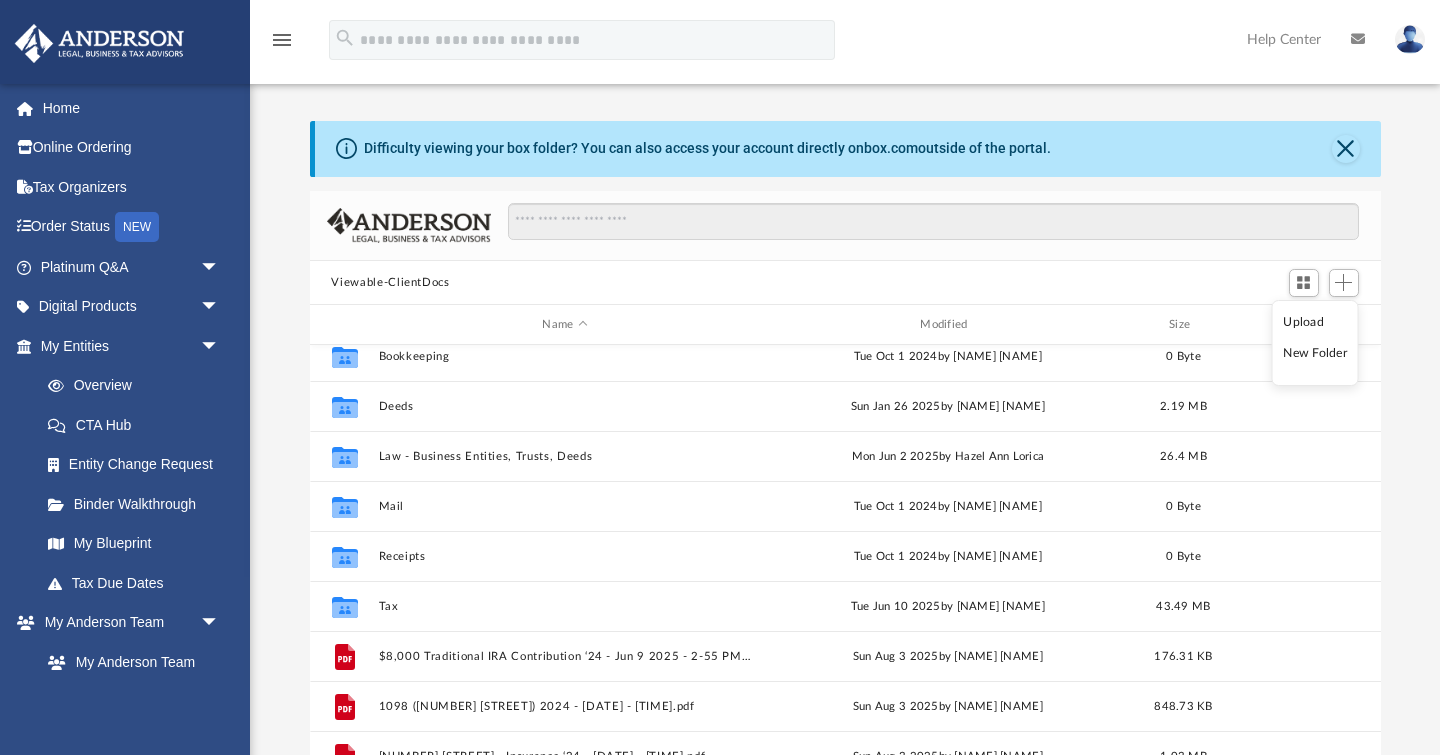 click on "Upload" at bounding box center [1315, 322] 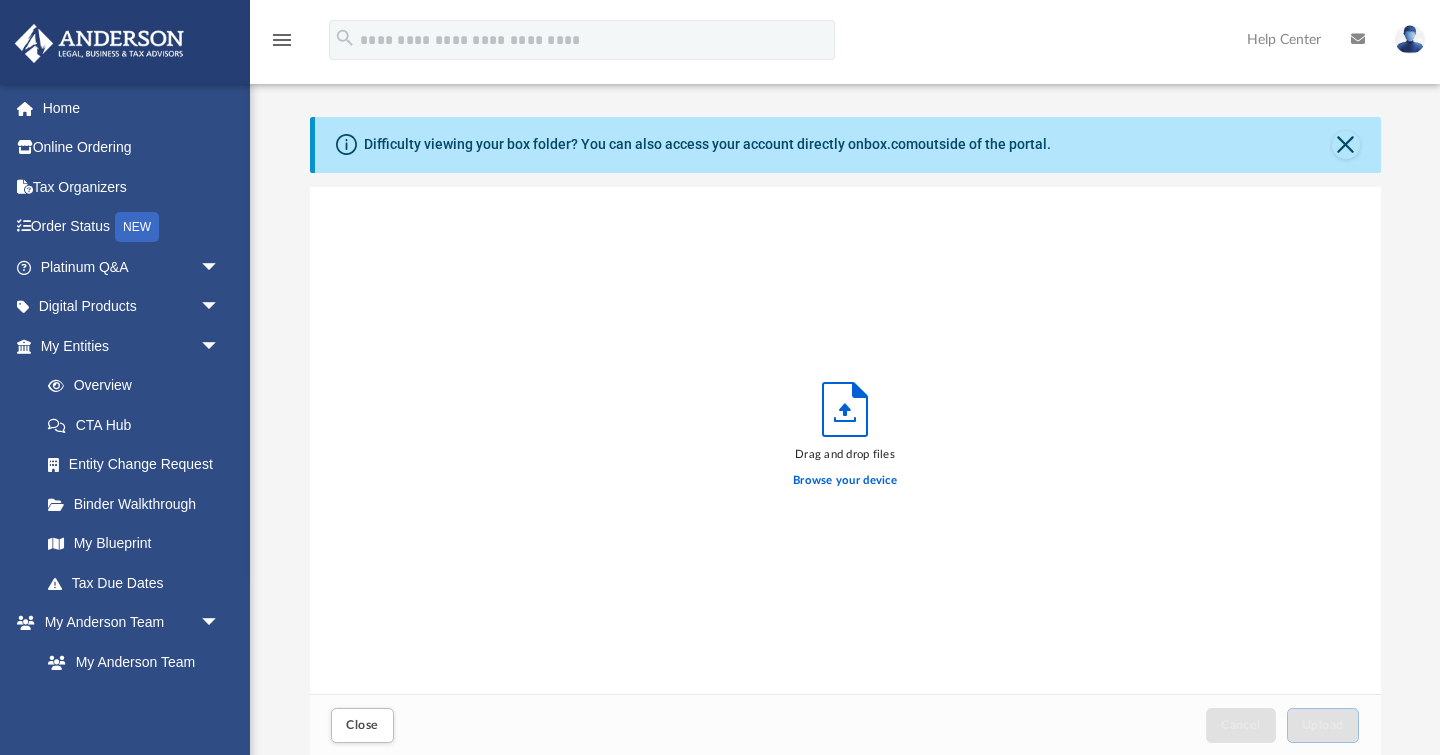 scroll, scrollTop: 1, scrollLeft: 1, axis: both 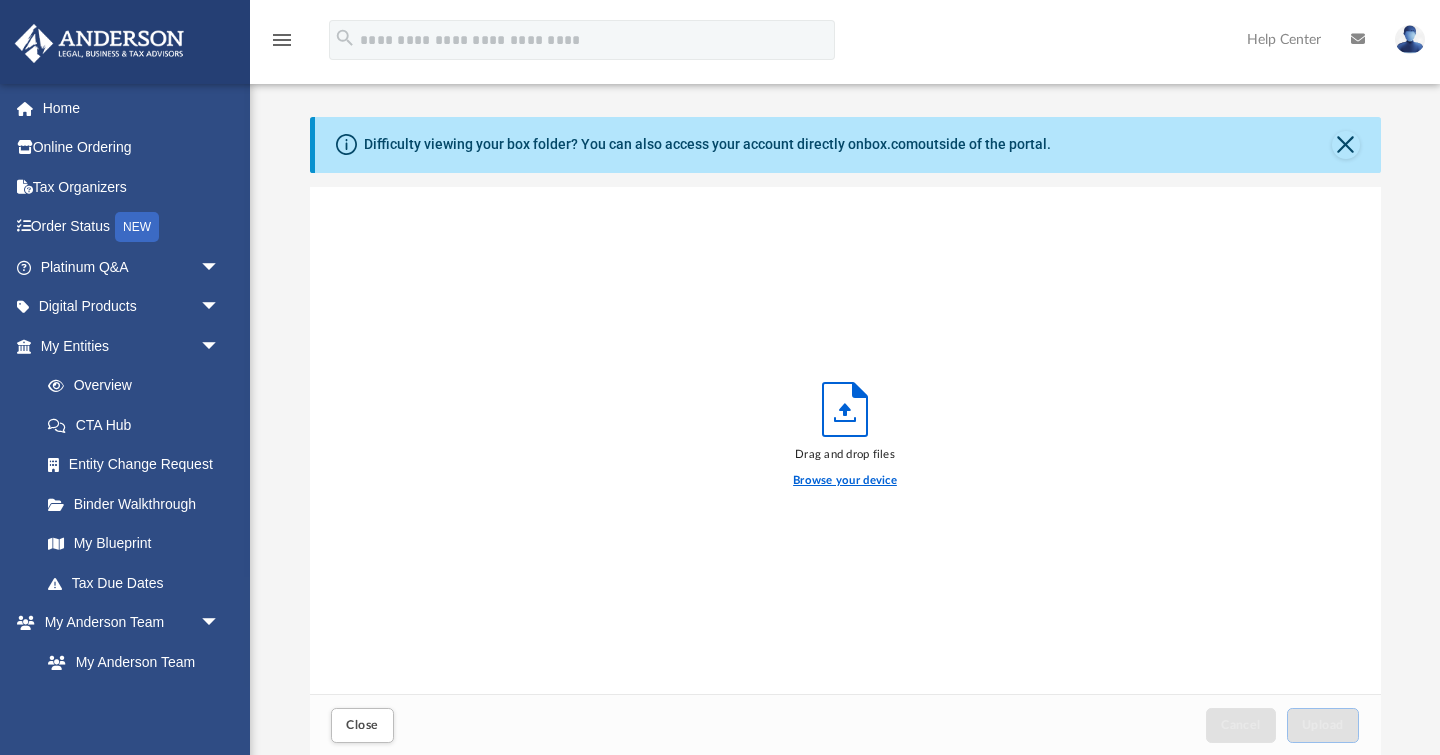 click on "Browse your device" at bounding box center [845, 481] 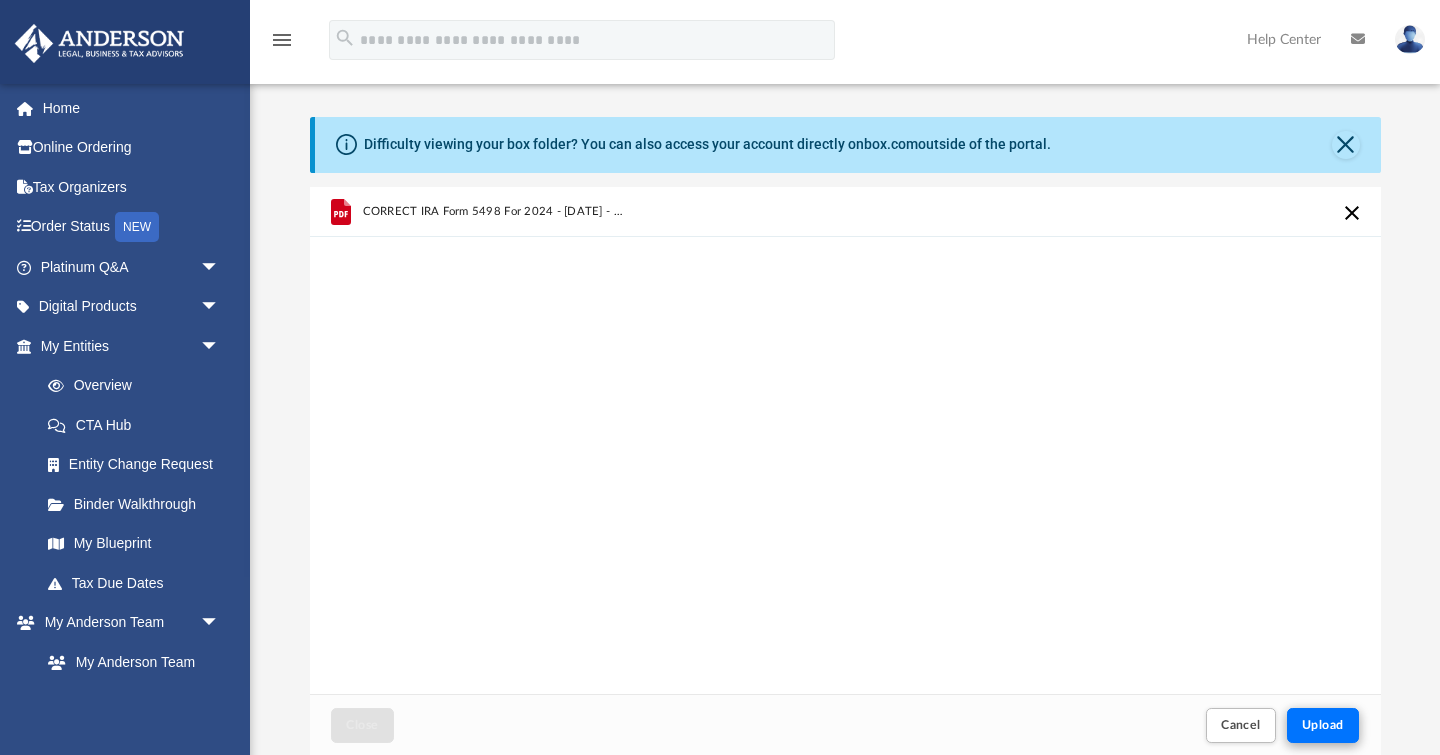 click on "Upload" at bounding box center (1323, 725) 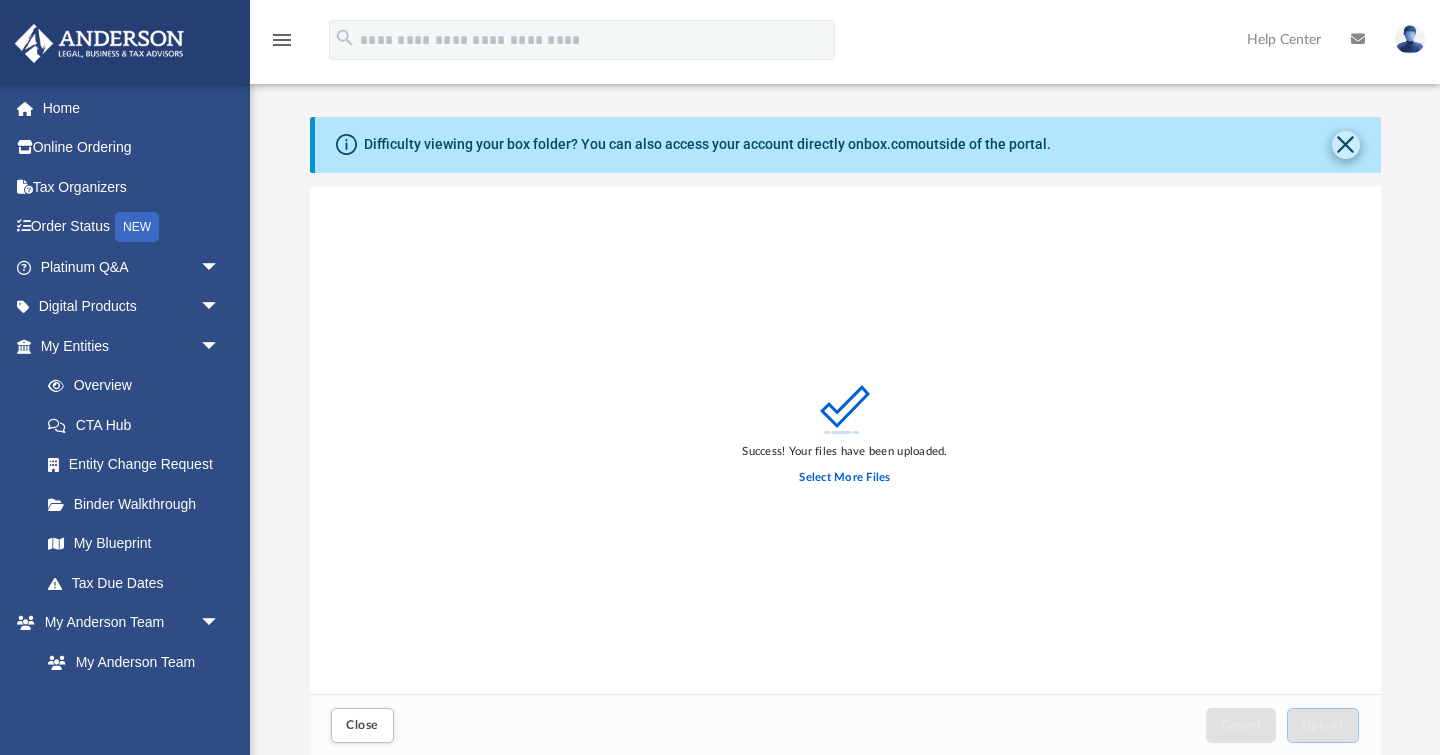 click 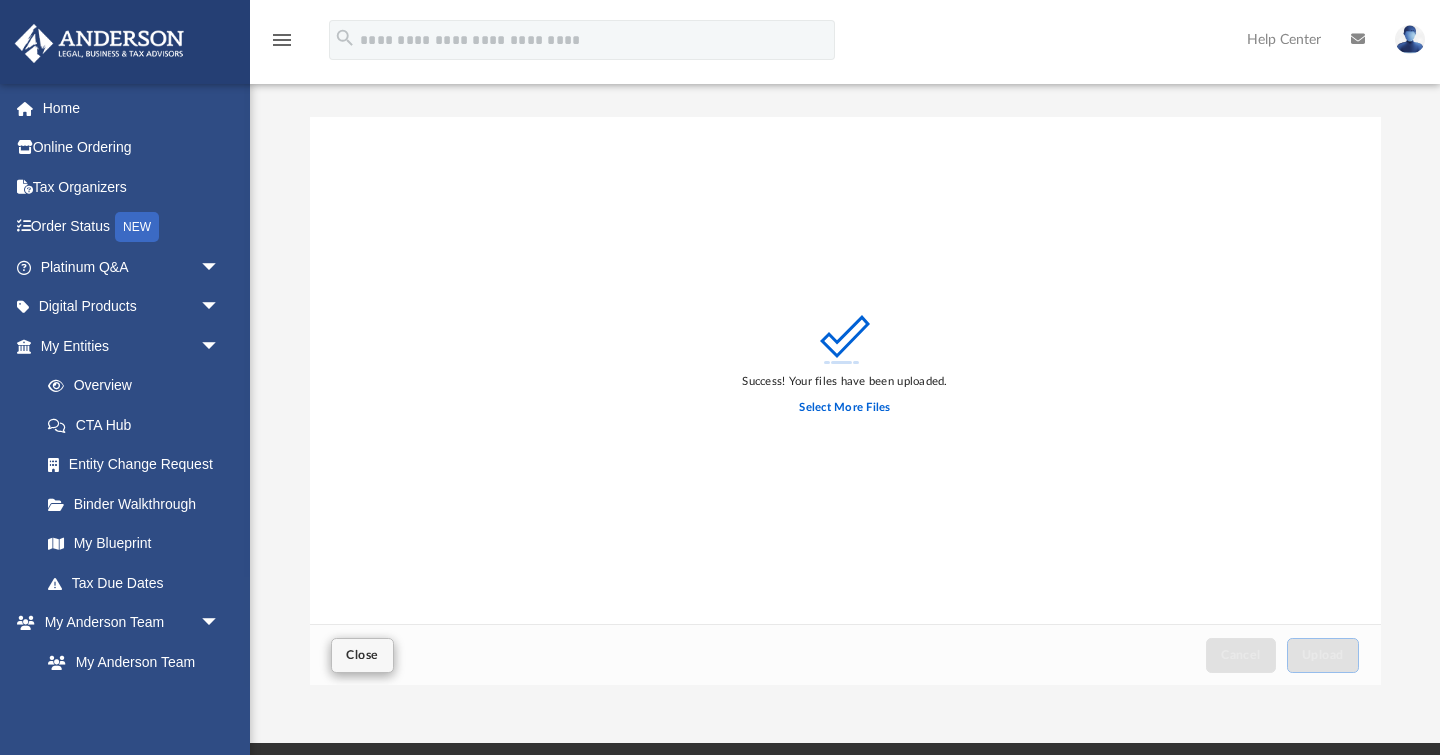 click on "Close" at bounding box center [362, 655] 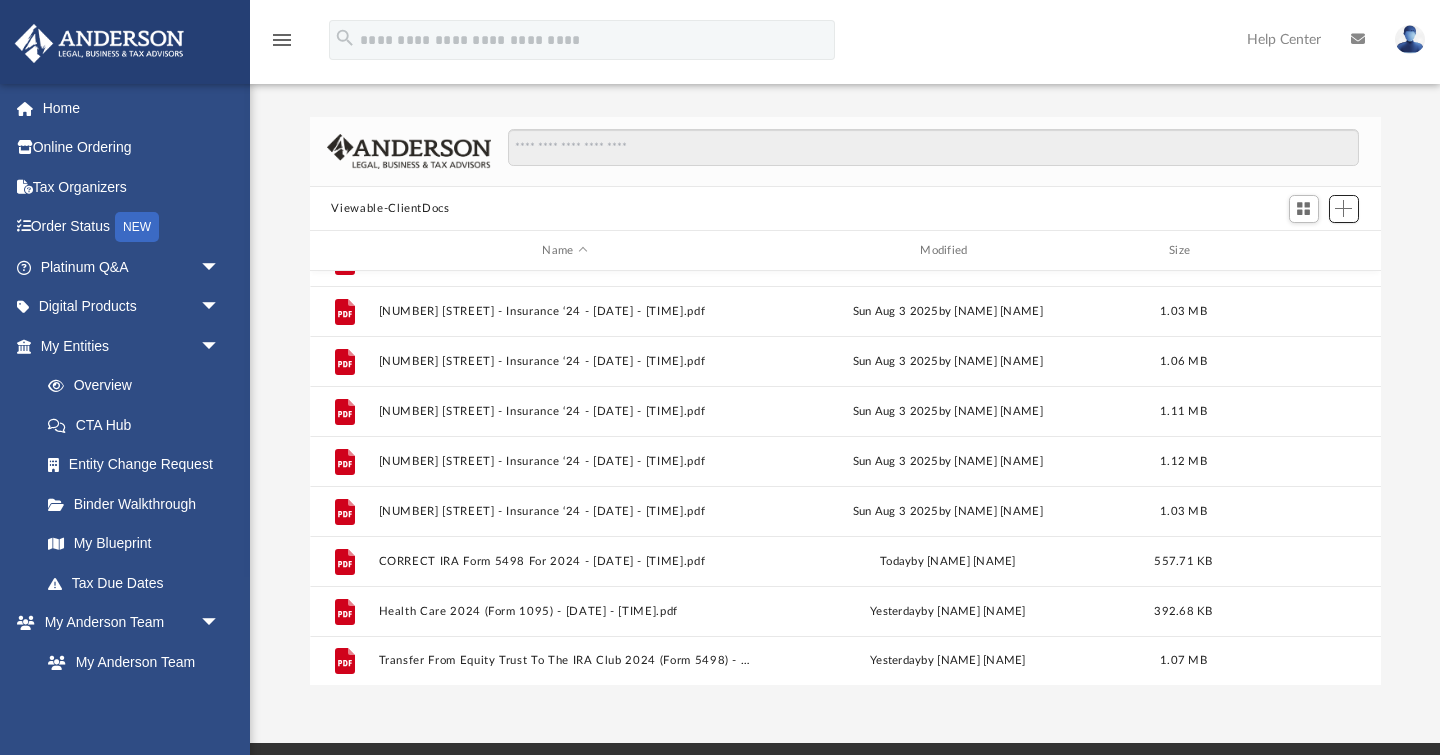 scroll, scrollTop: 435, scrollLeft: 0, axis: vertical 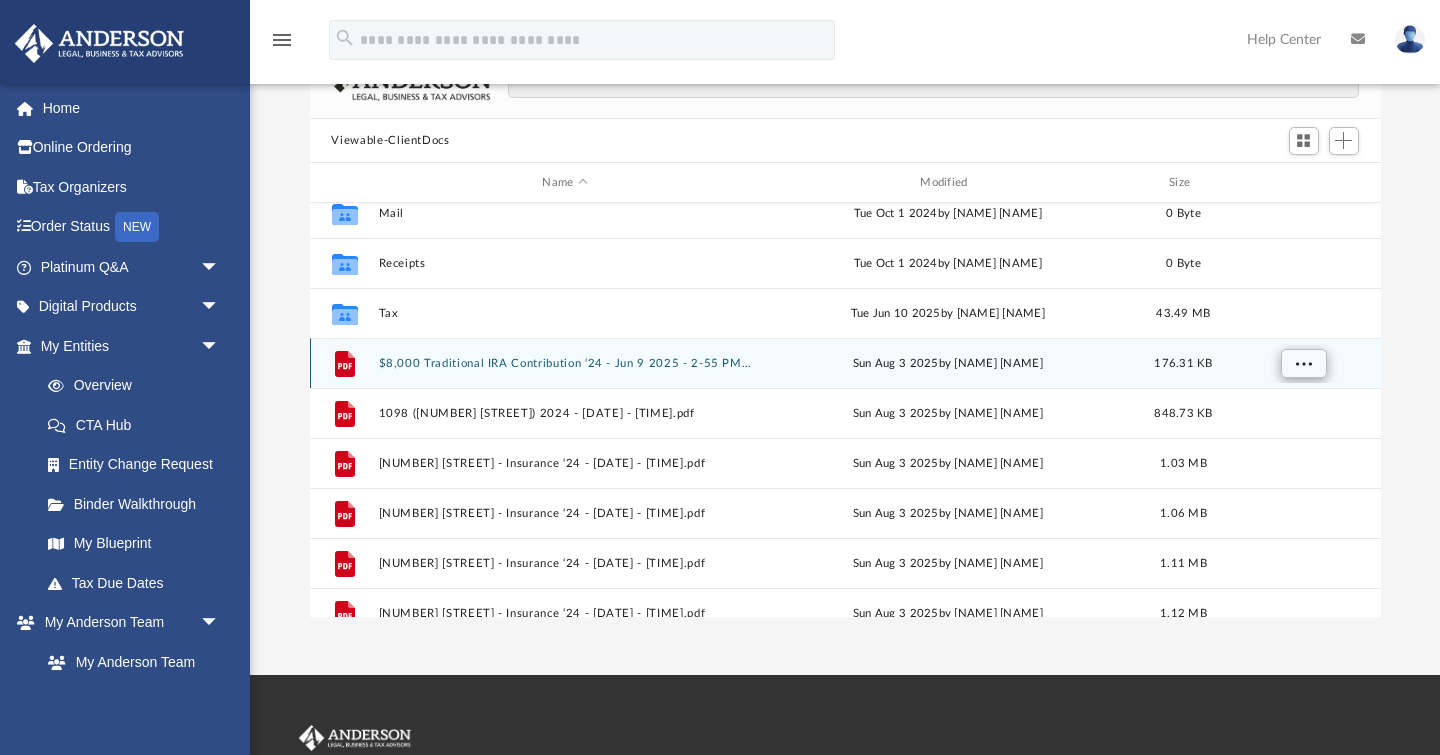 click at bounding box center [1303, 363] 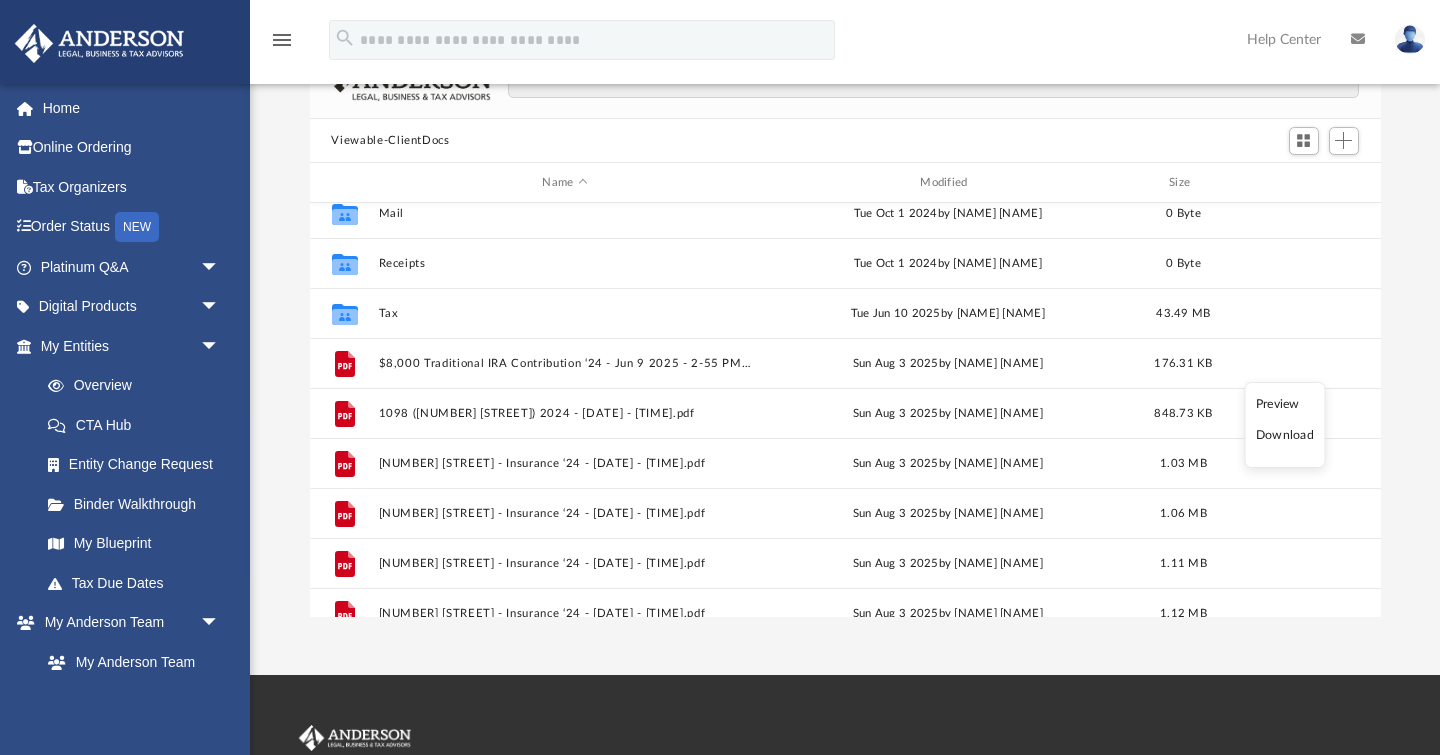 click on "Preview" at bounding box center (1285, 404) 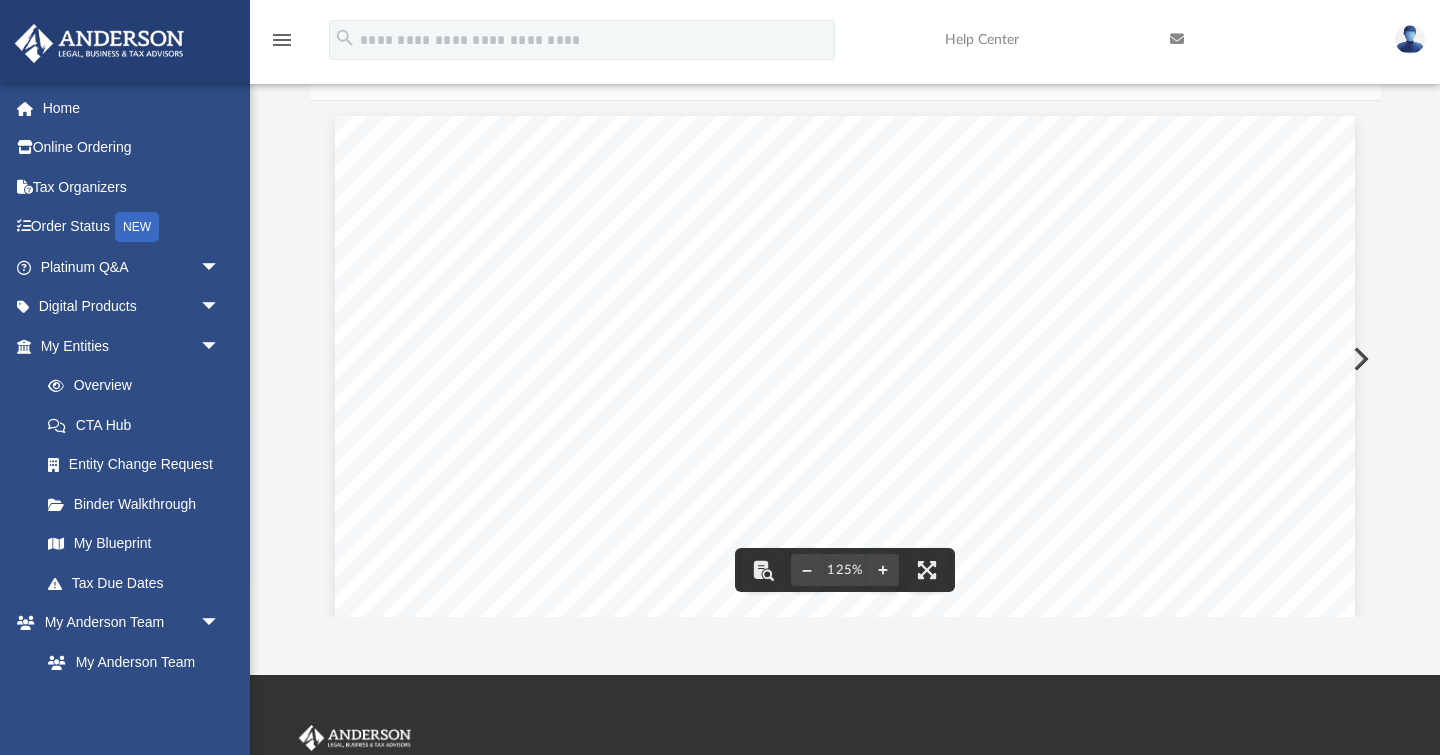 scroll, scrollTop: 0, scrollLeft: 0, axis: both 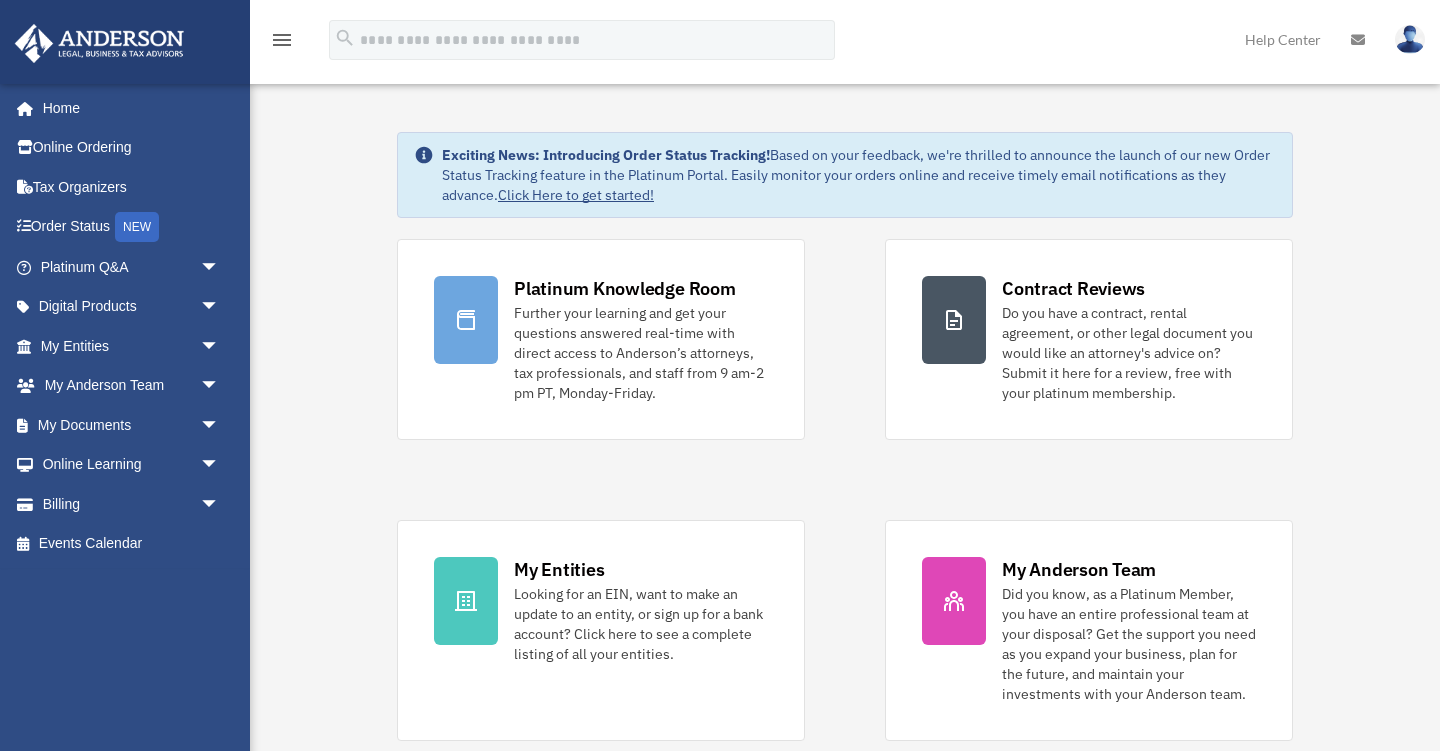 click at bounding box center (1410, 39) 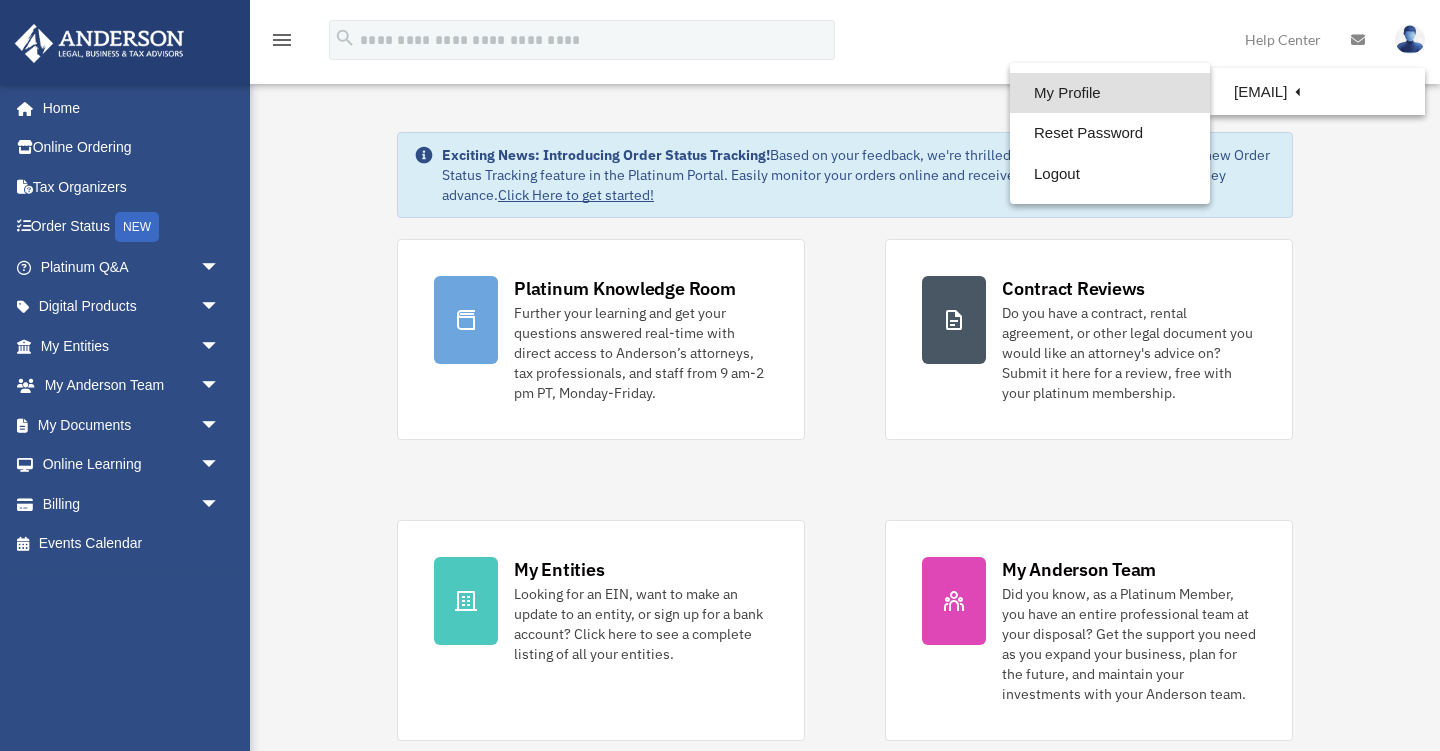 click on "My Profile" at bounding box center (1110, 93) 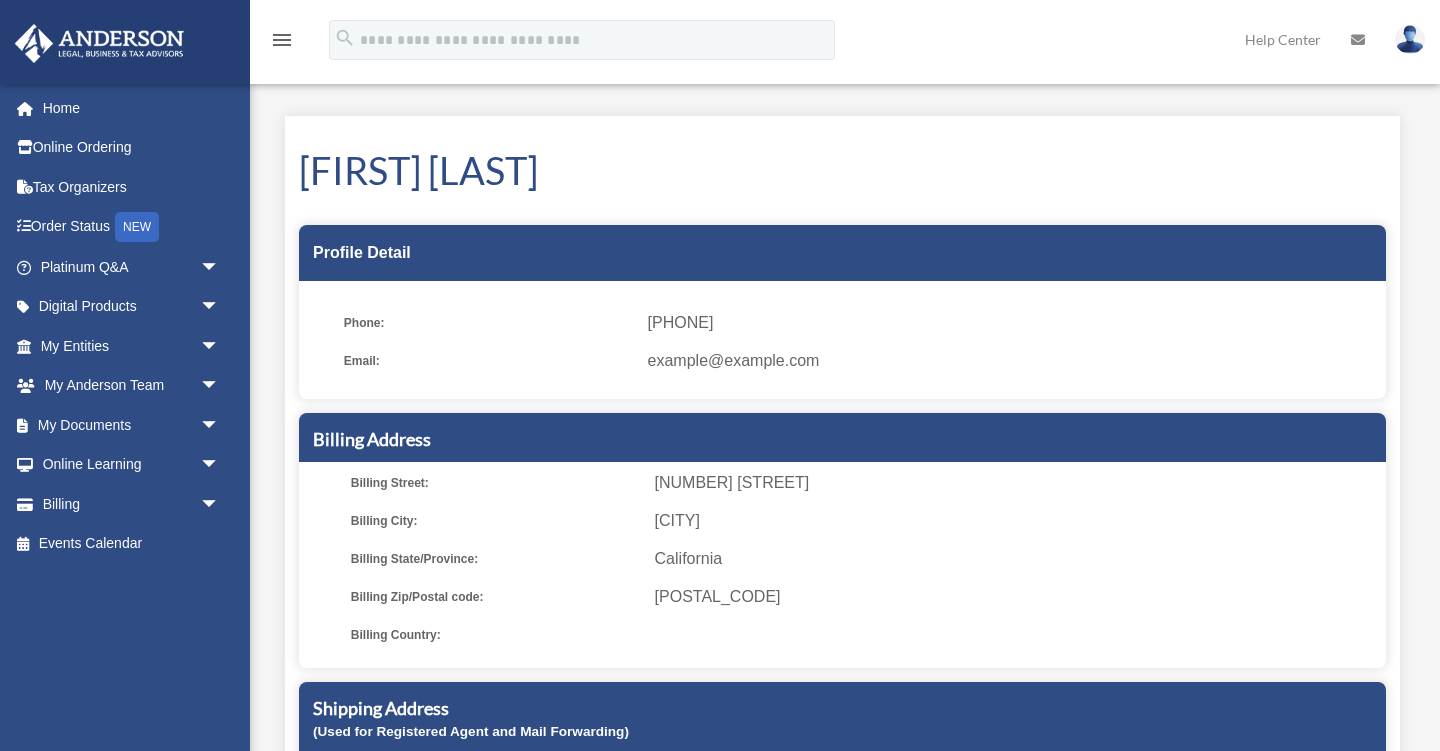 scroll, scrollTop: 0, scrollLeft: 0, axis: both 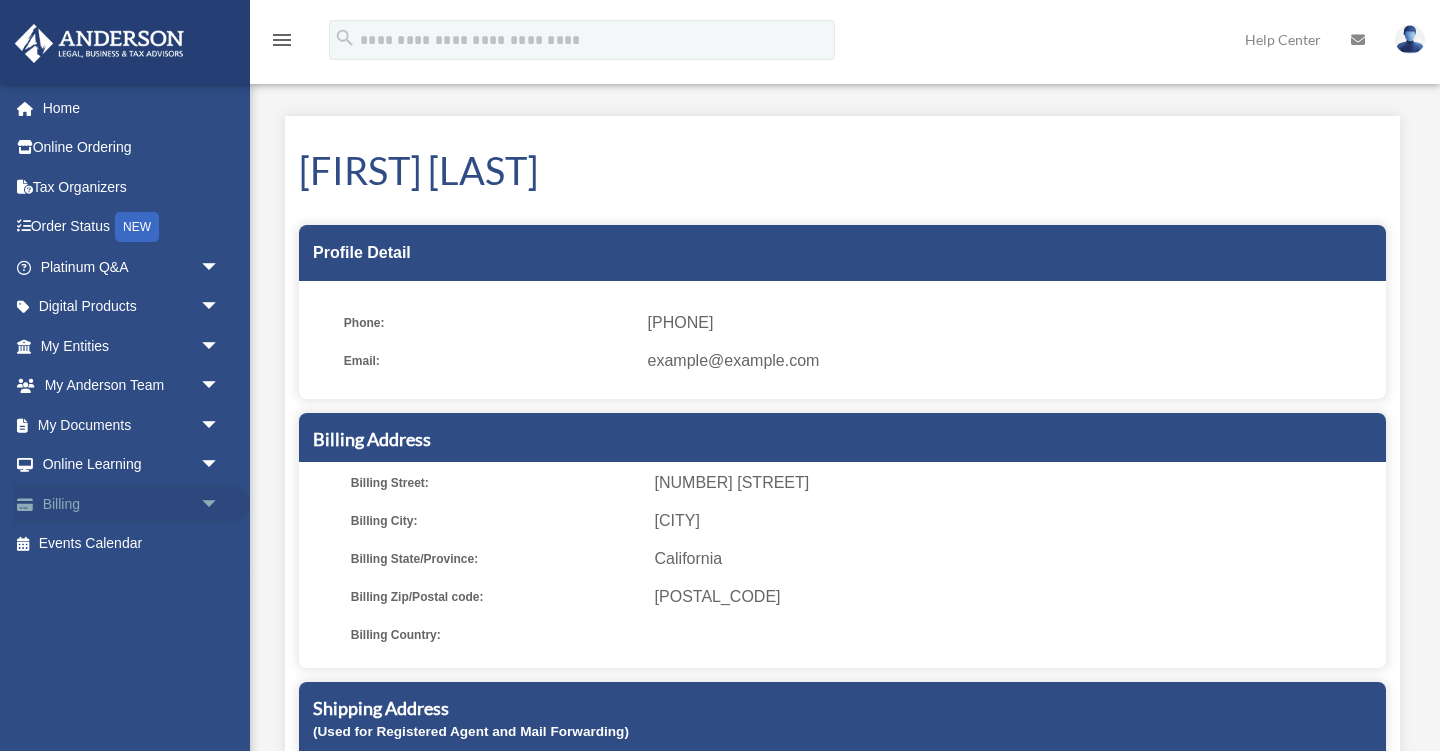 click on "Billing arrow_drop_down" at bounding box center (132, 504) 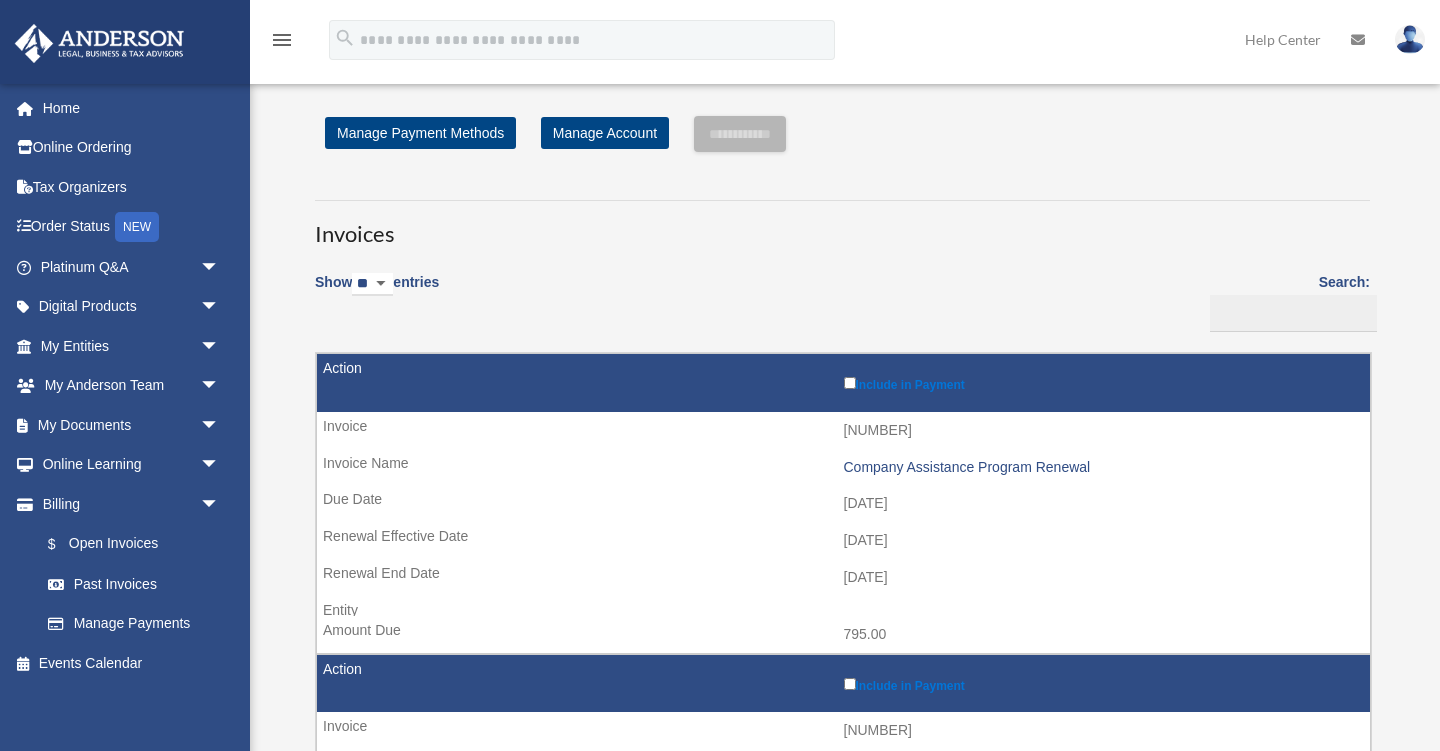 scroll, scrollTop: 0, scrollLeft: 0, axis: both 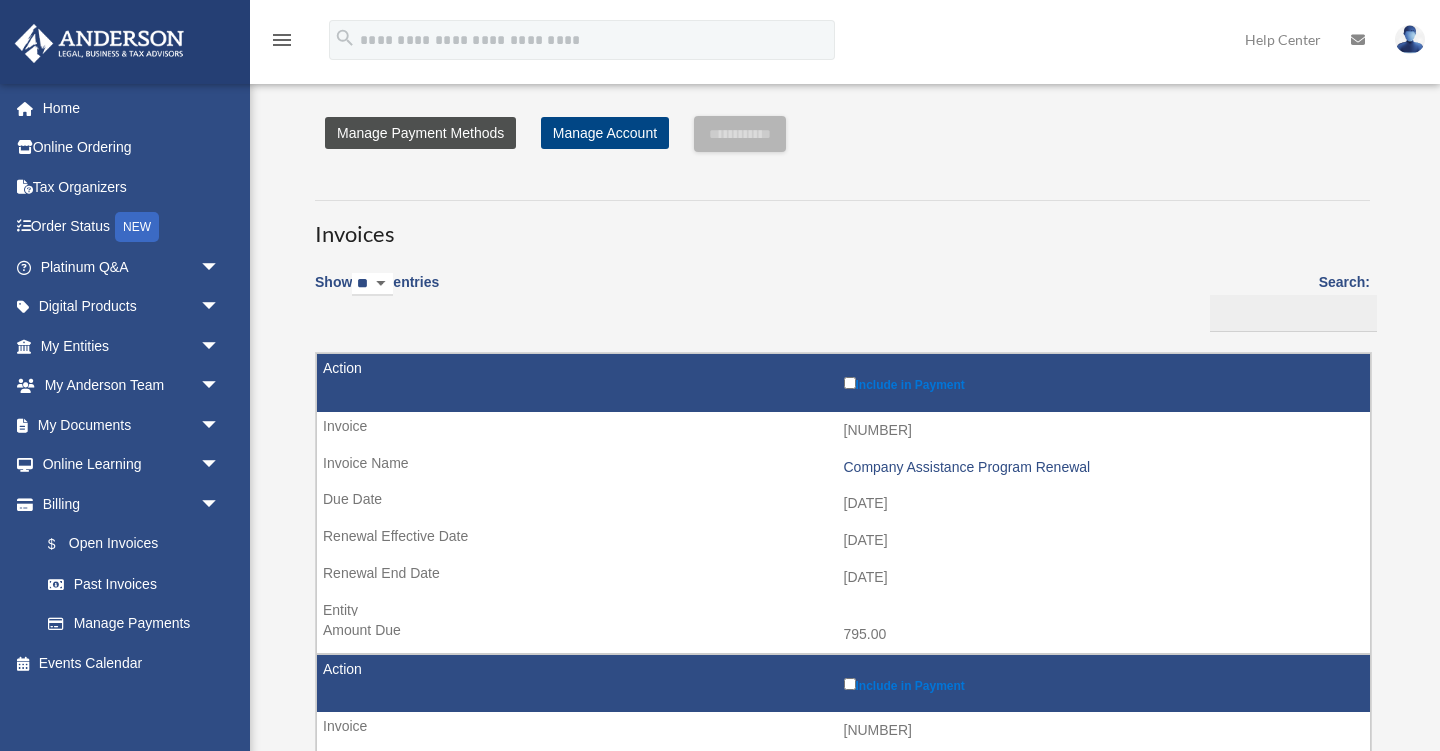 click on "Manage Payment Methods" at bounding box center (420, 133) 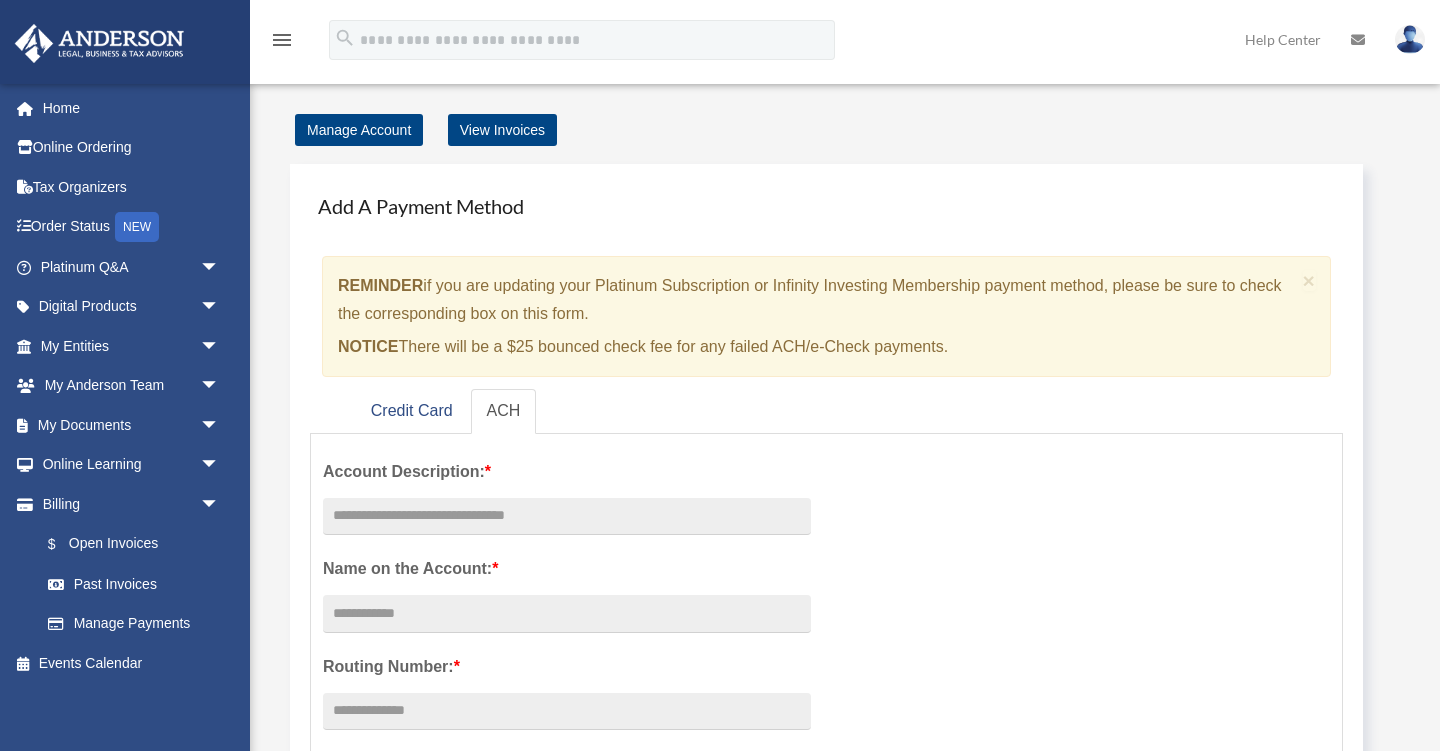 scroll, scrollTop: 0, scrollLeft: 0, axis: both 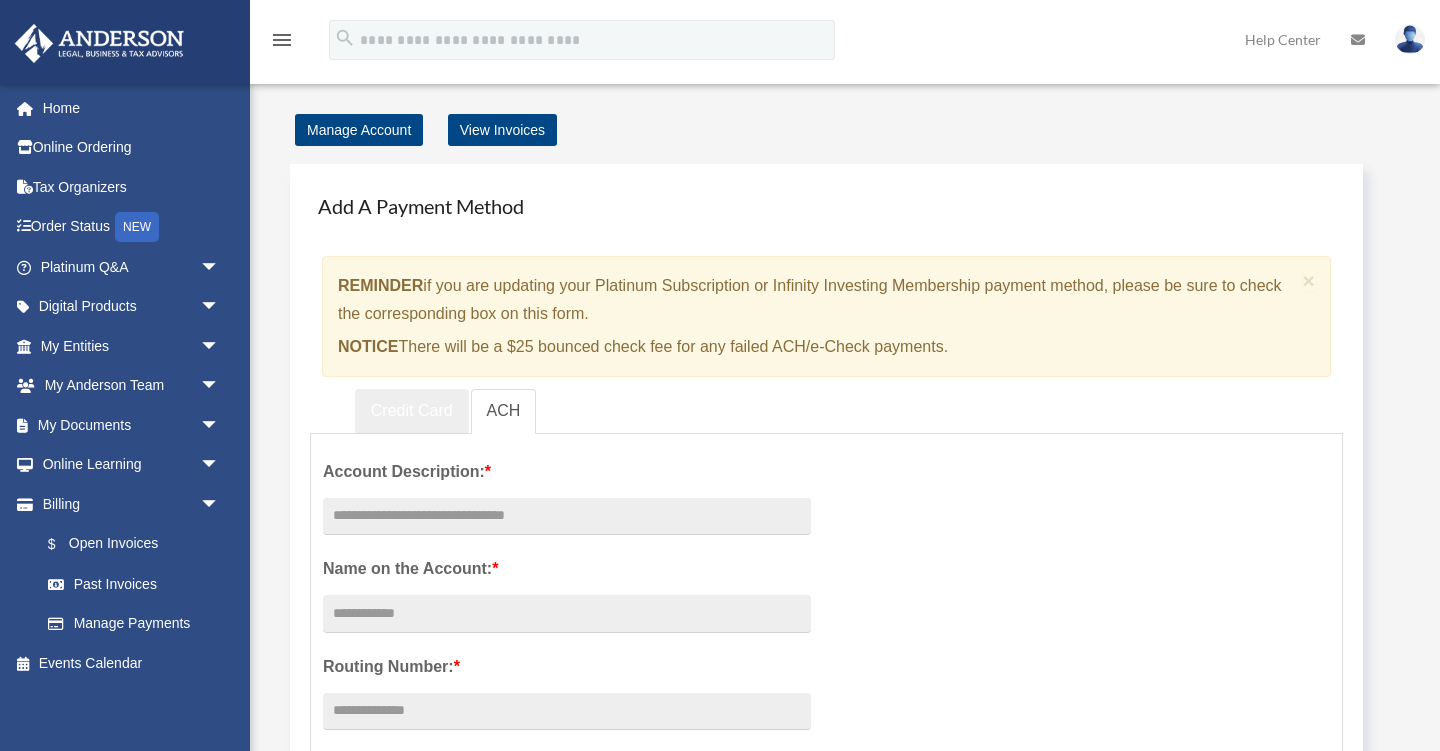 click on "Credit Card" at bounding box center (412, 411) 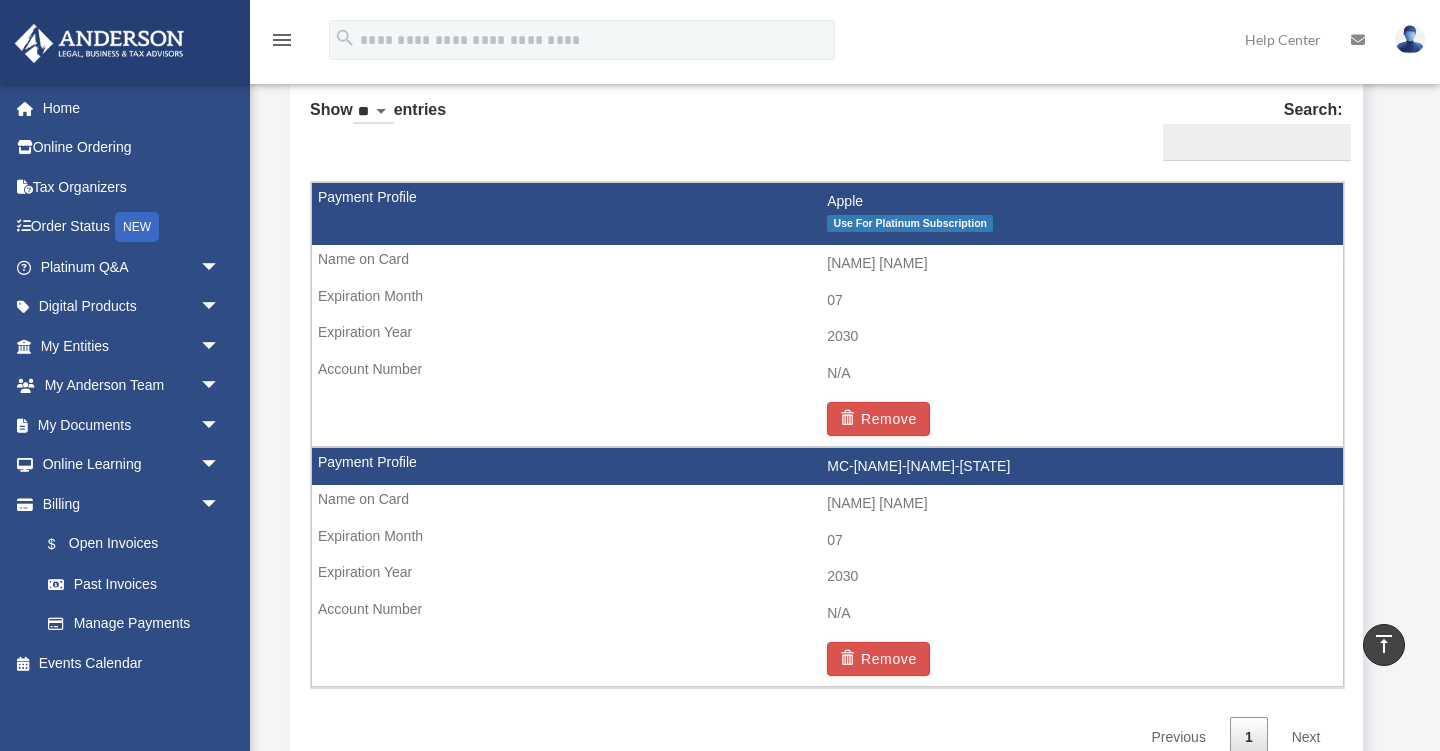 scroll, scrollTop: 1218, scrollLeft: 0, axis: vertical 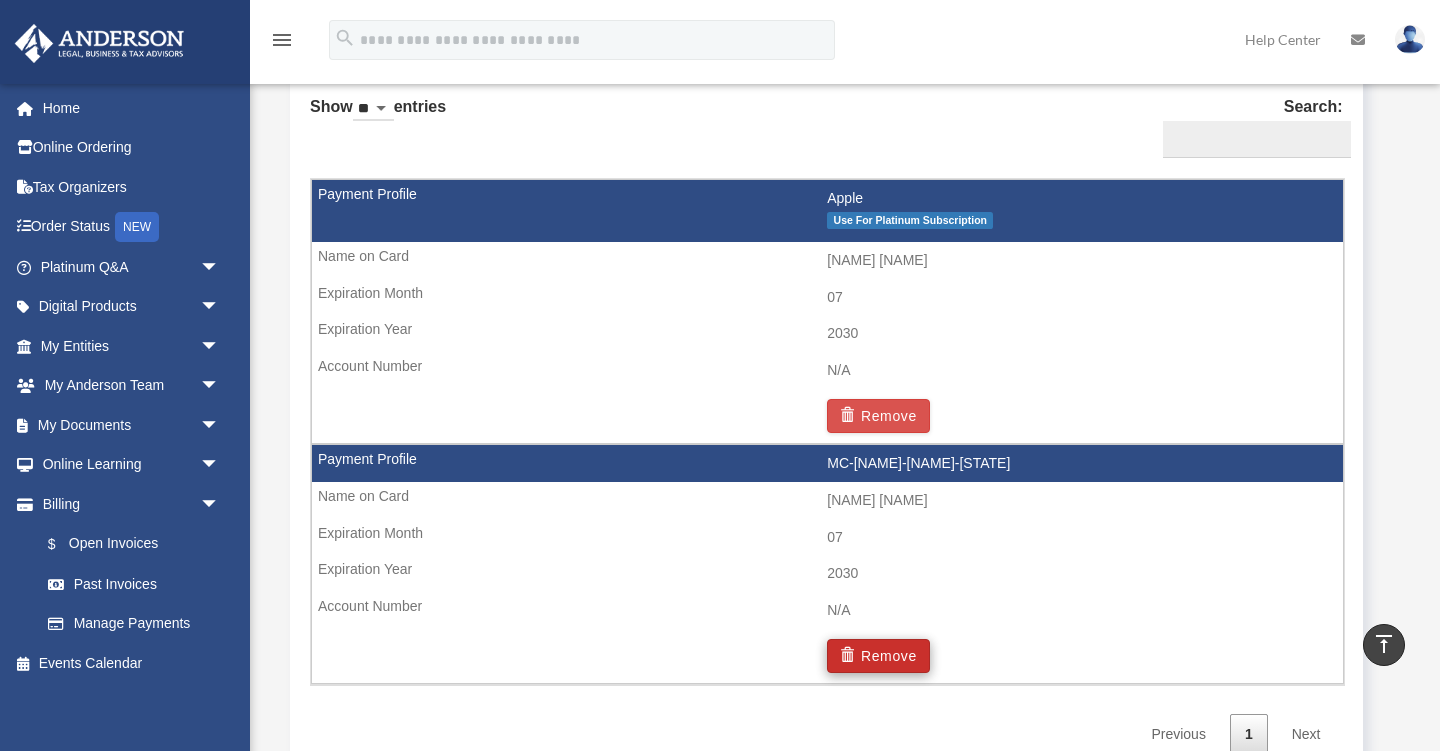 click on "Remove" at bounding box center [878, 656] 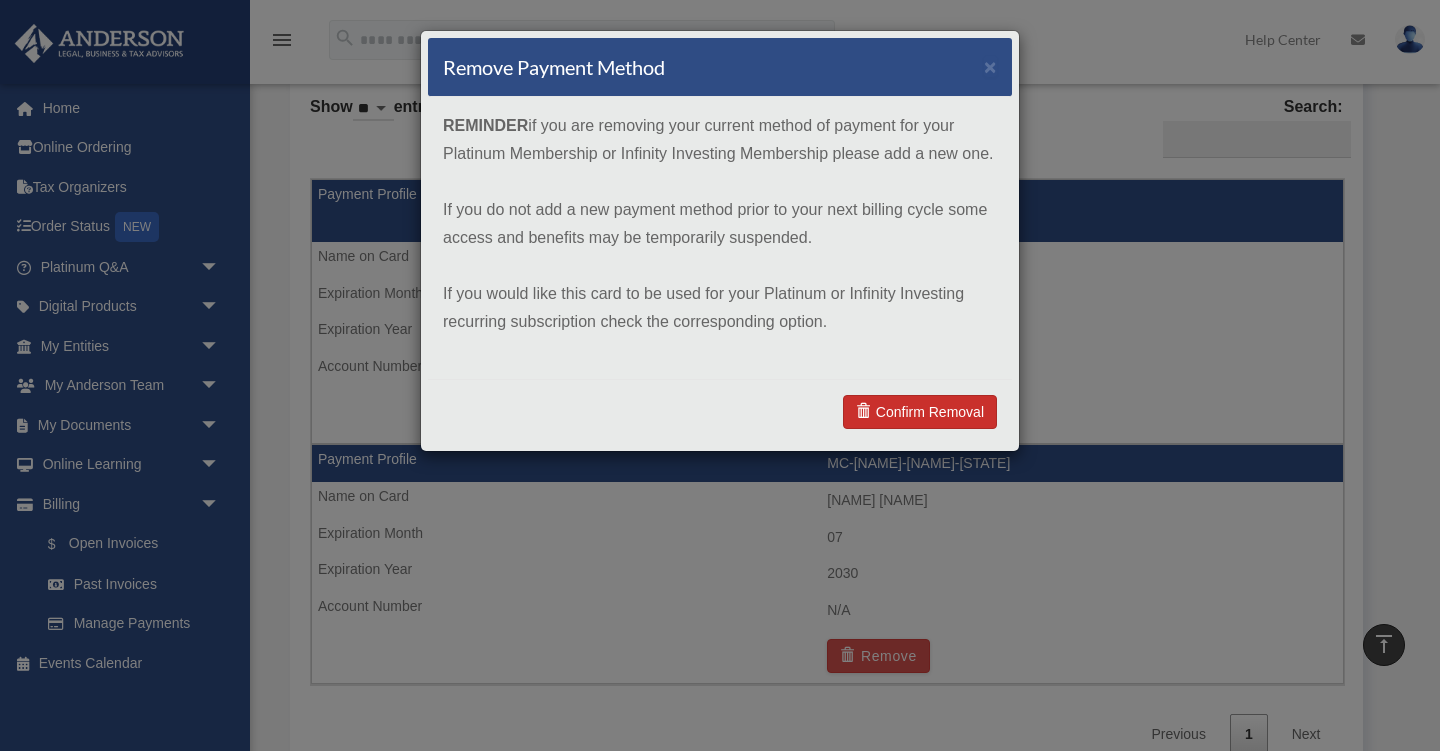 click on "Confirm Removal" at bounding box center (920, 412) 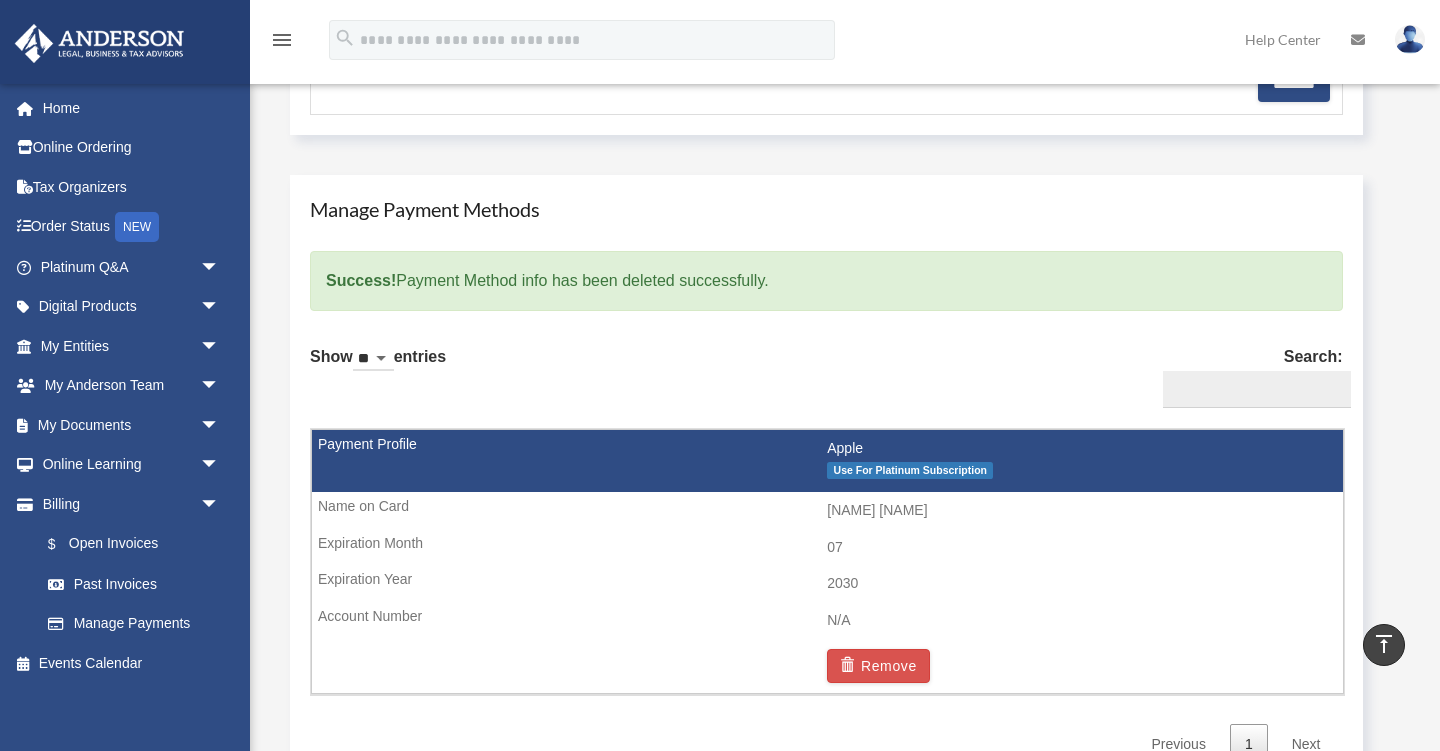scroll, scrollTop: 1051, scrollLeft: 0, axis: vertical 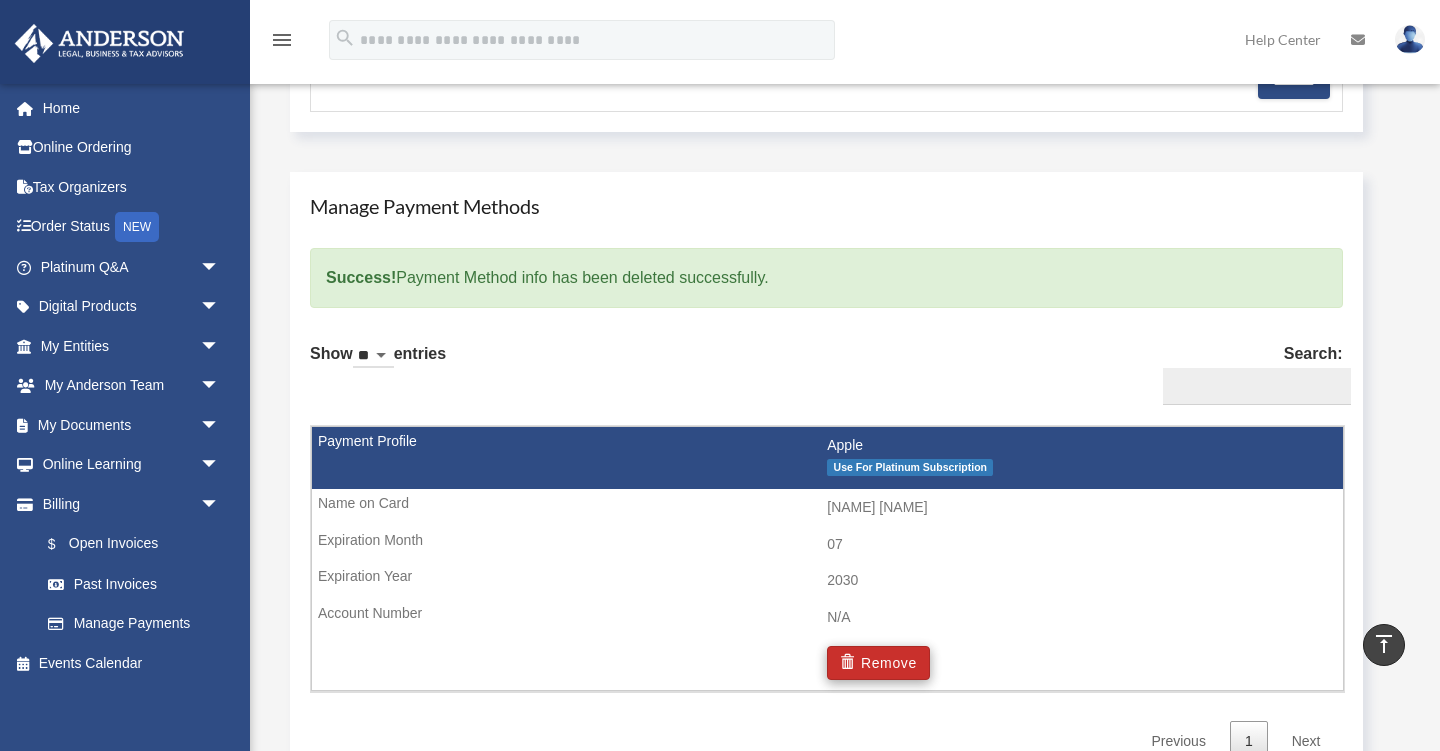 click on "Remove" at bounding box center (878, 663) 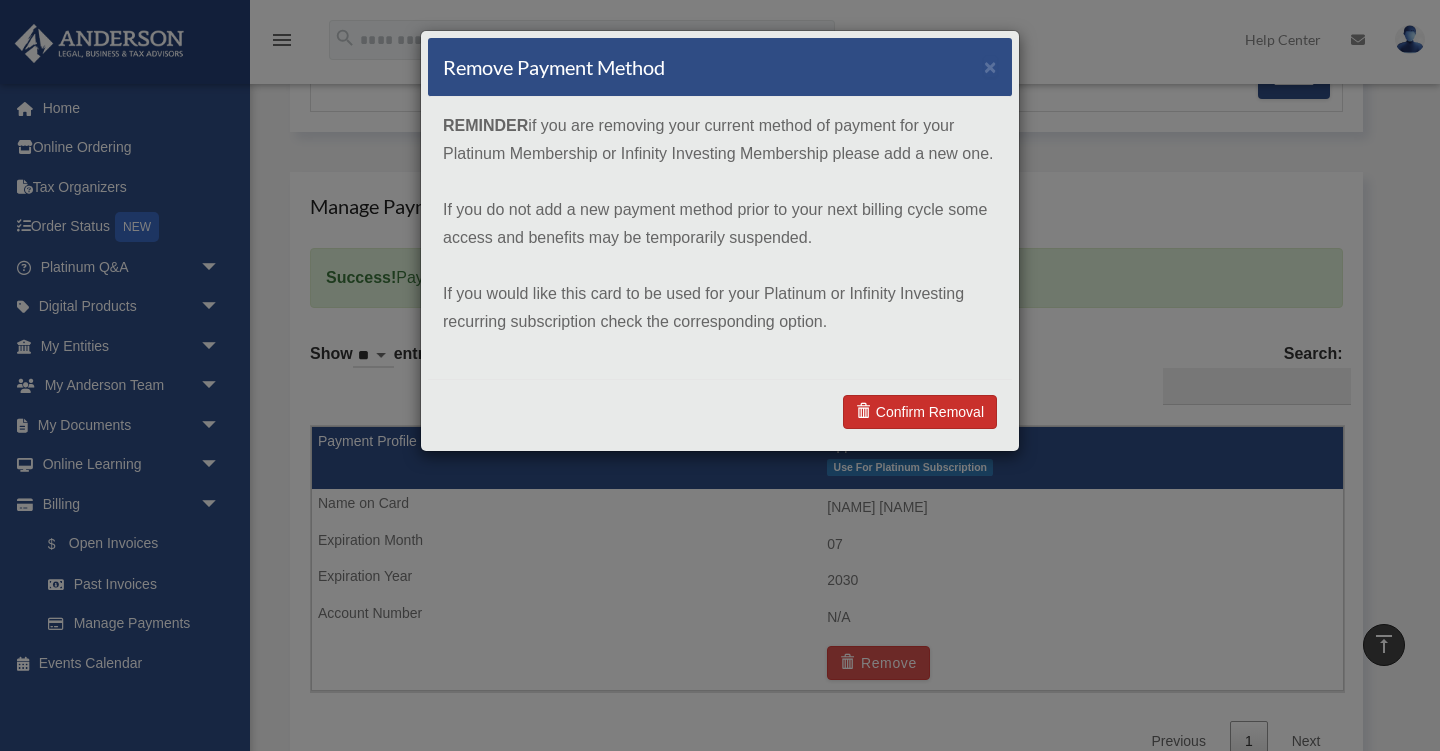 click on "Confirm Removal" at bounding box center [920, 412] 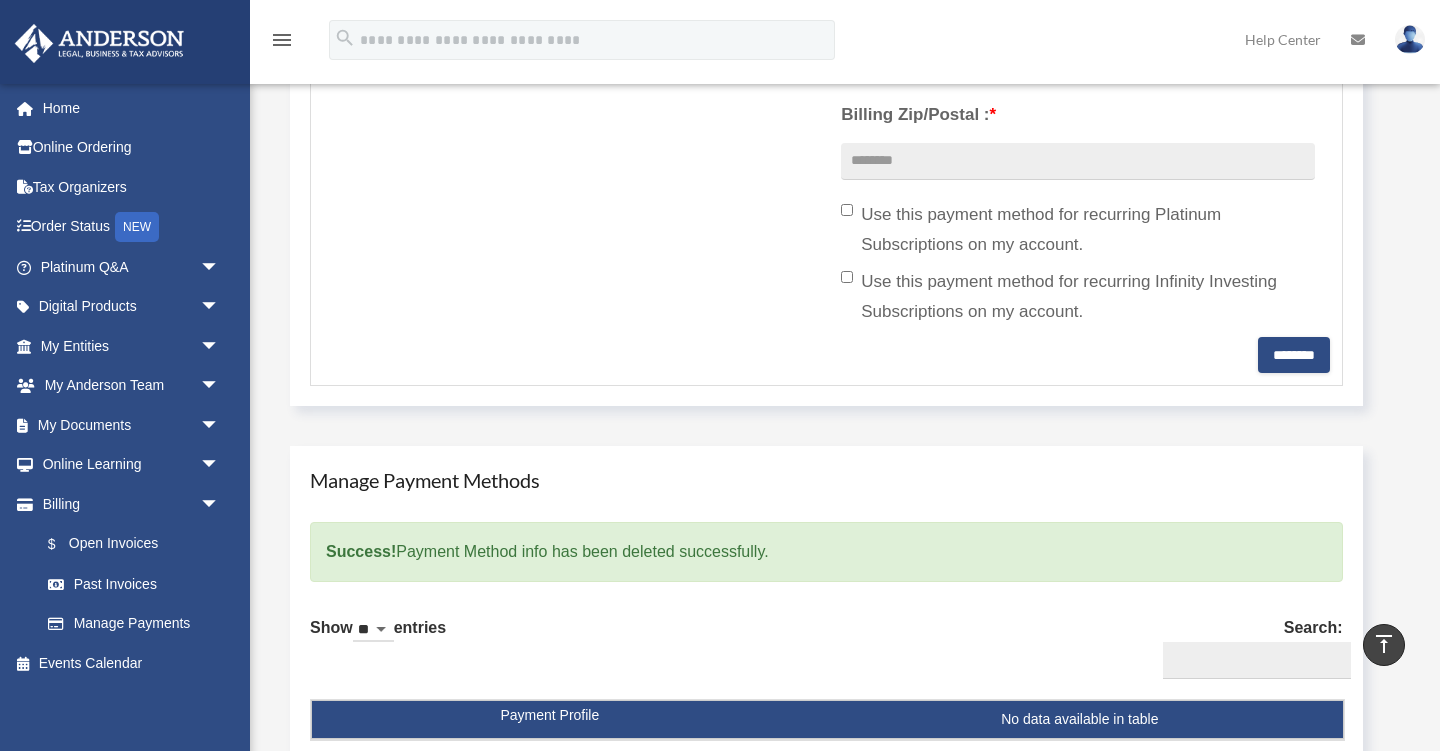scroll, scrollTop: 767, scrollLeft: 0, axis: vertical 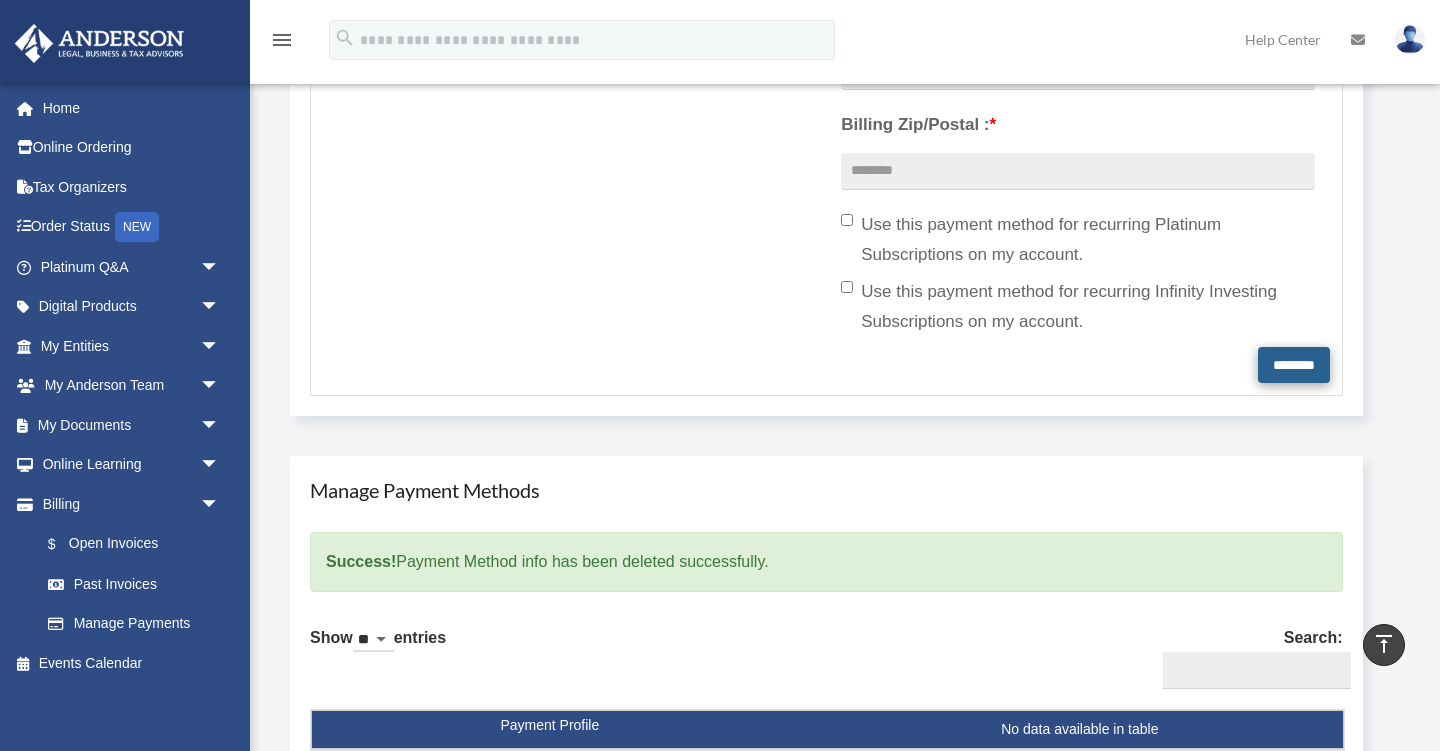 click on "********" at bounding box center (1294, 365) 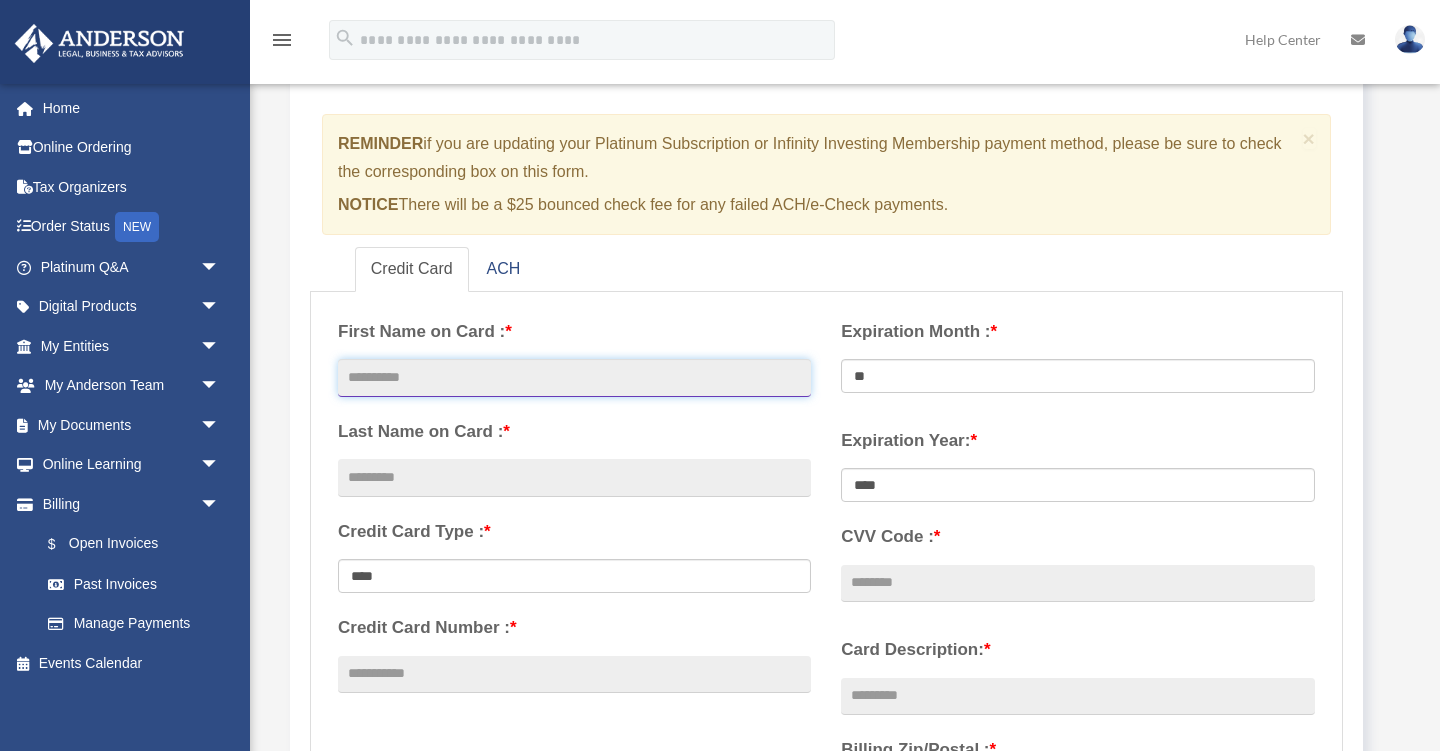 click at bounding box center [574, 378] 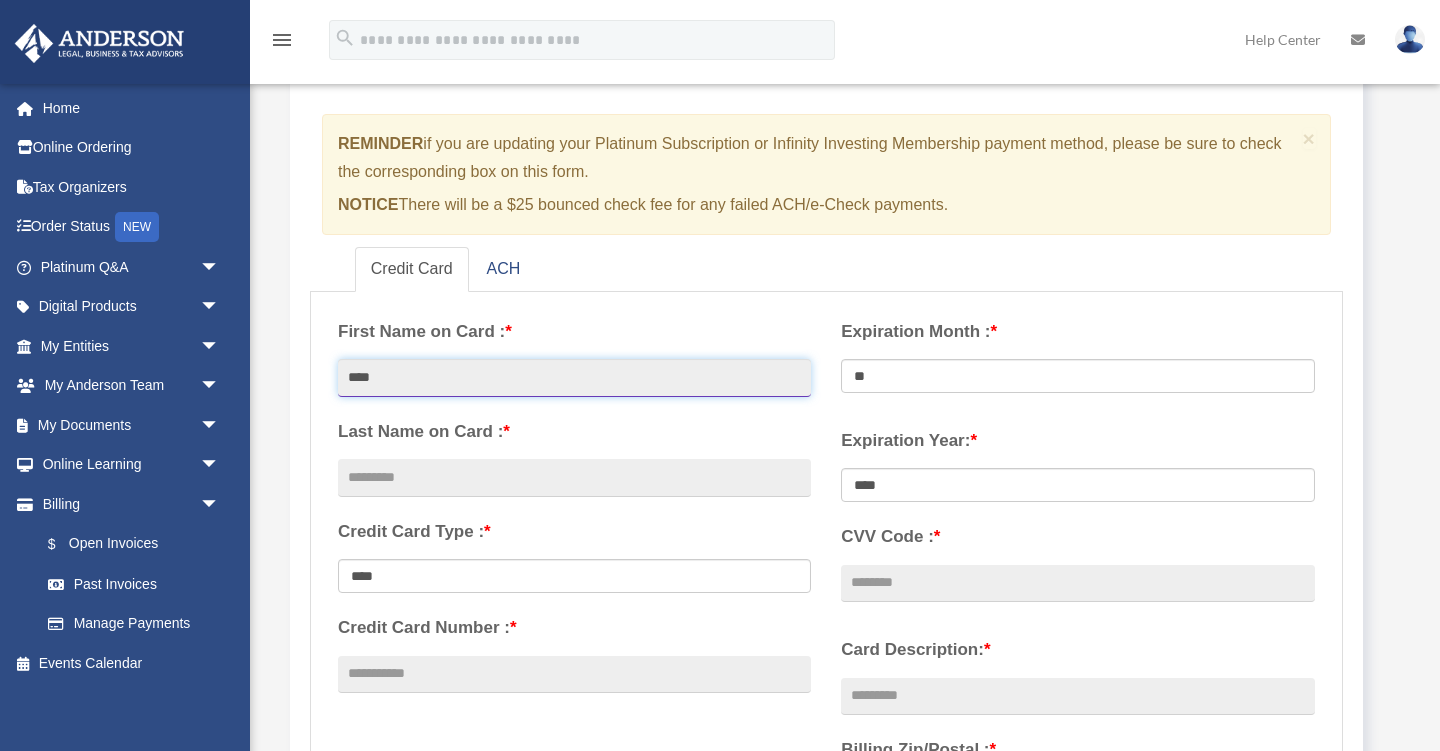 type on "****" 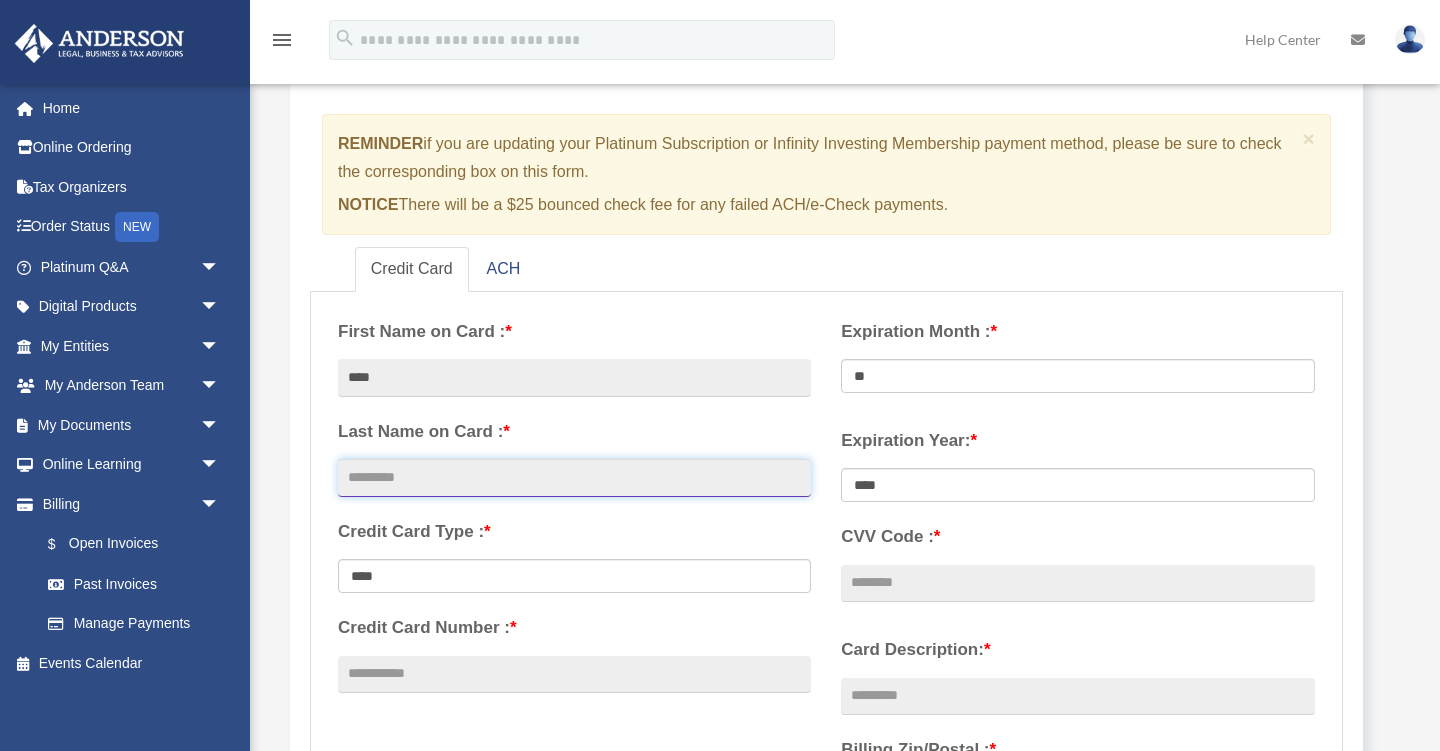 click at bounding box center (574, 478) 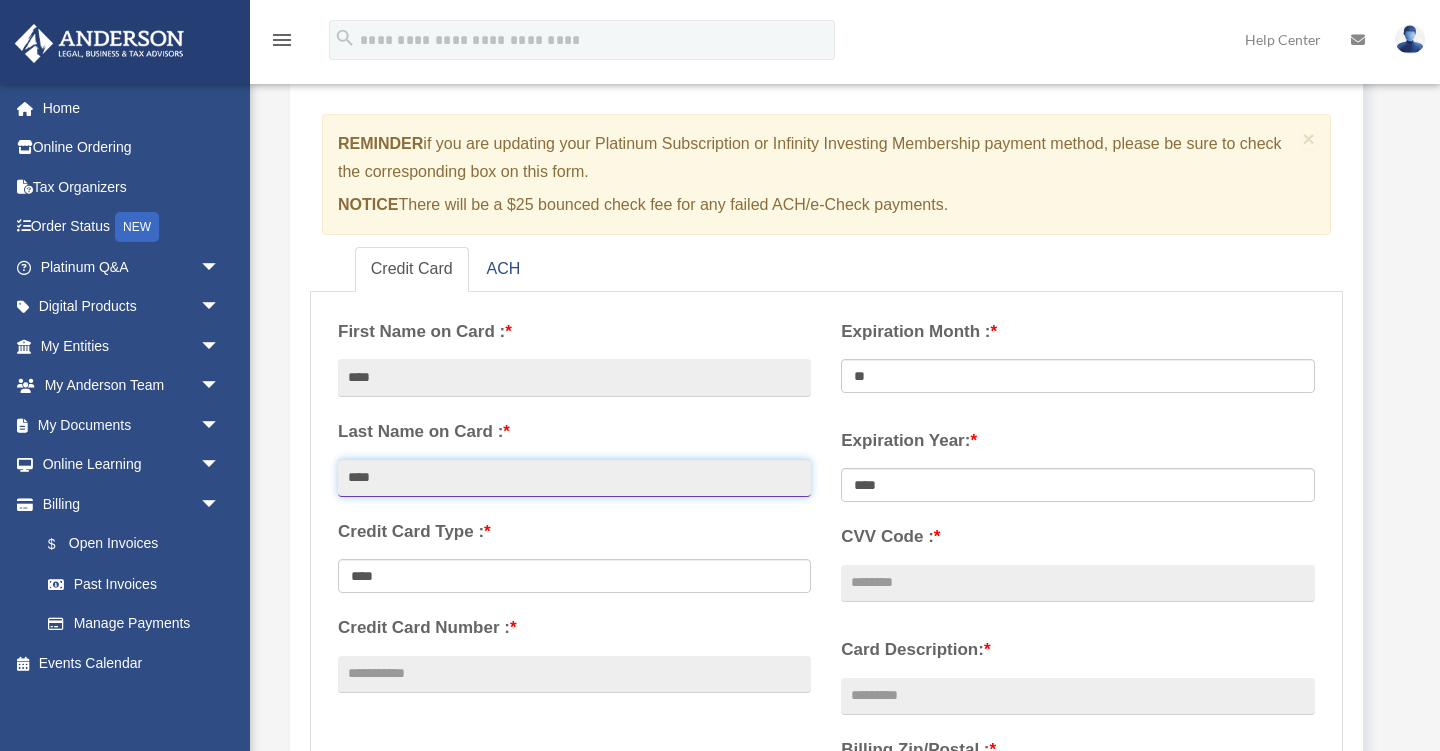 type on "****" 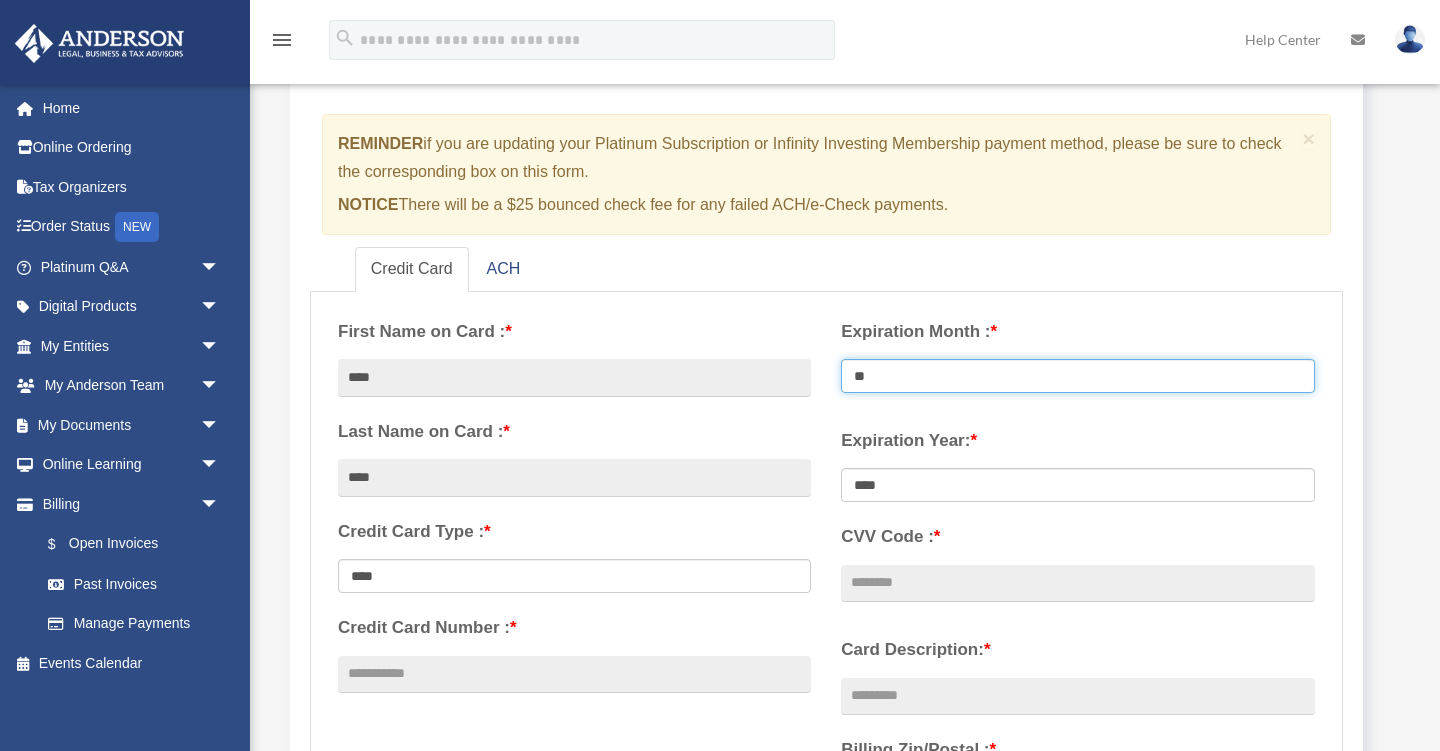 select on "**" 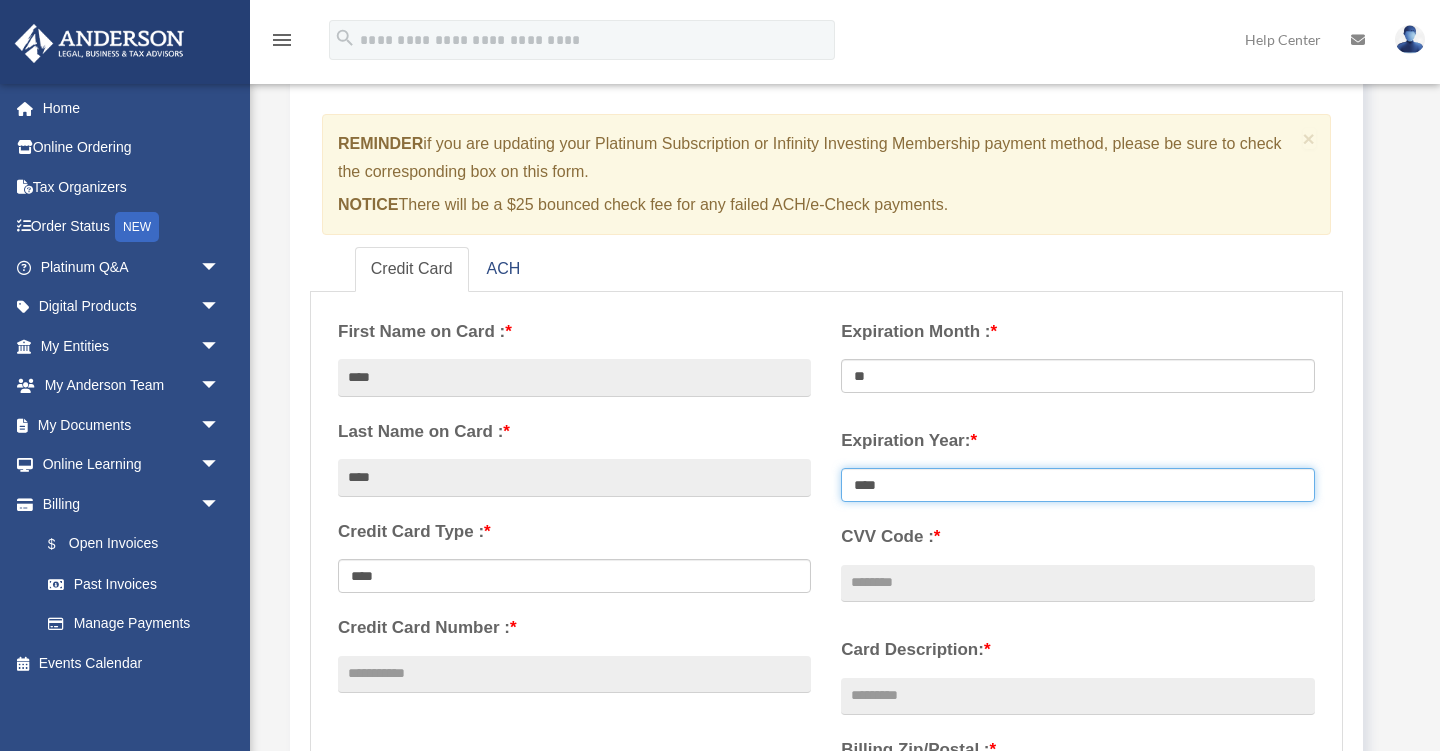 select on "****" 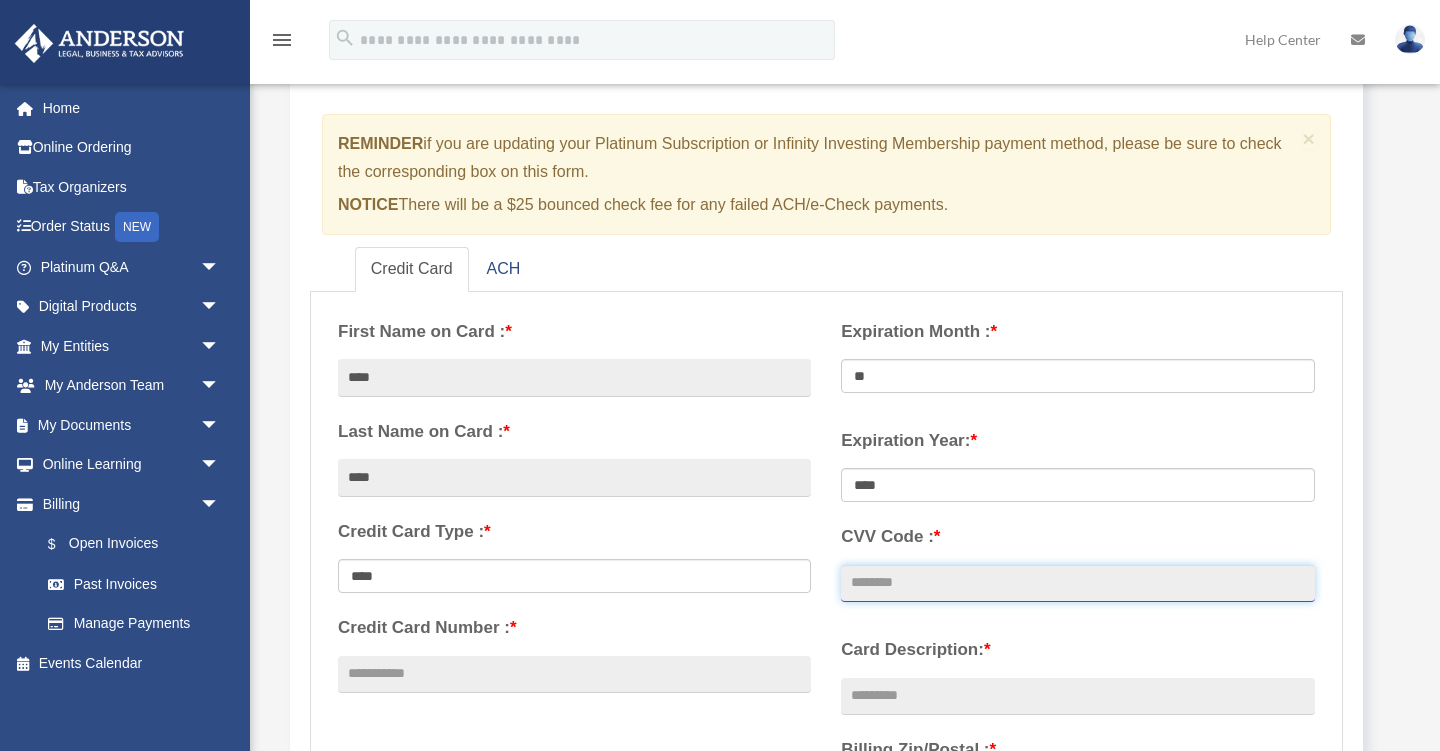 click on "CVV Code : *" at bounding box center [1077, 584] 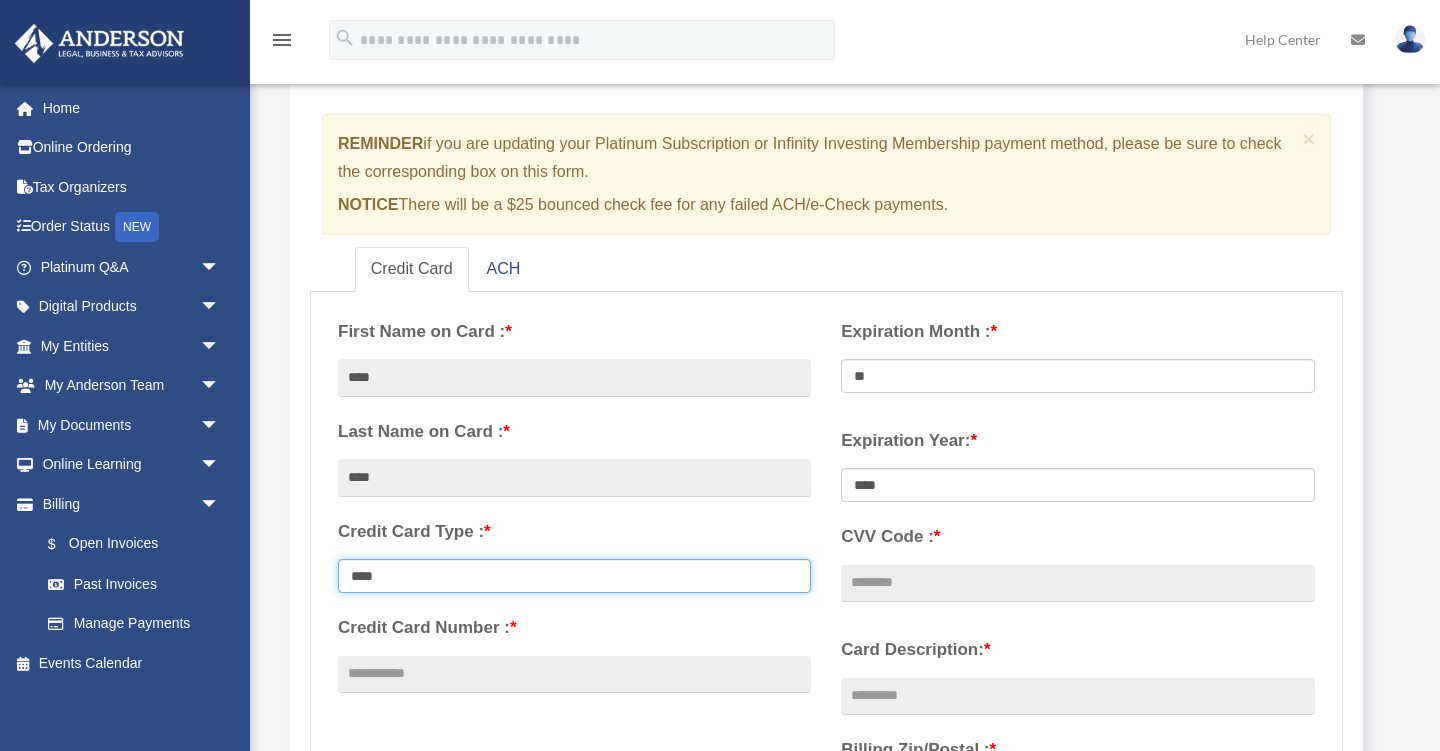 select on "**********" 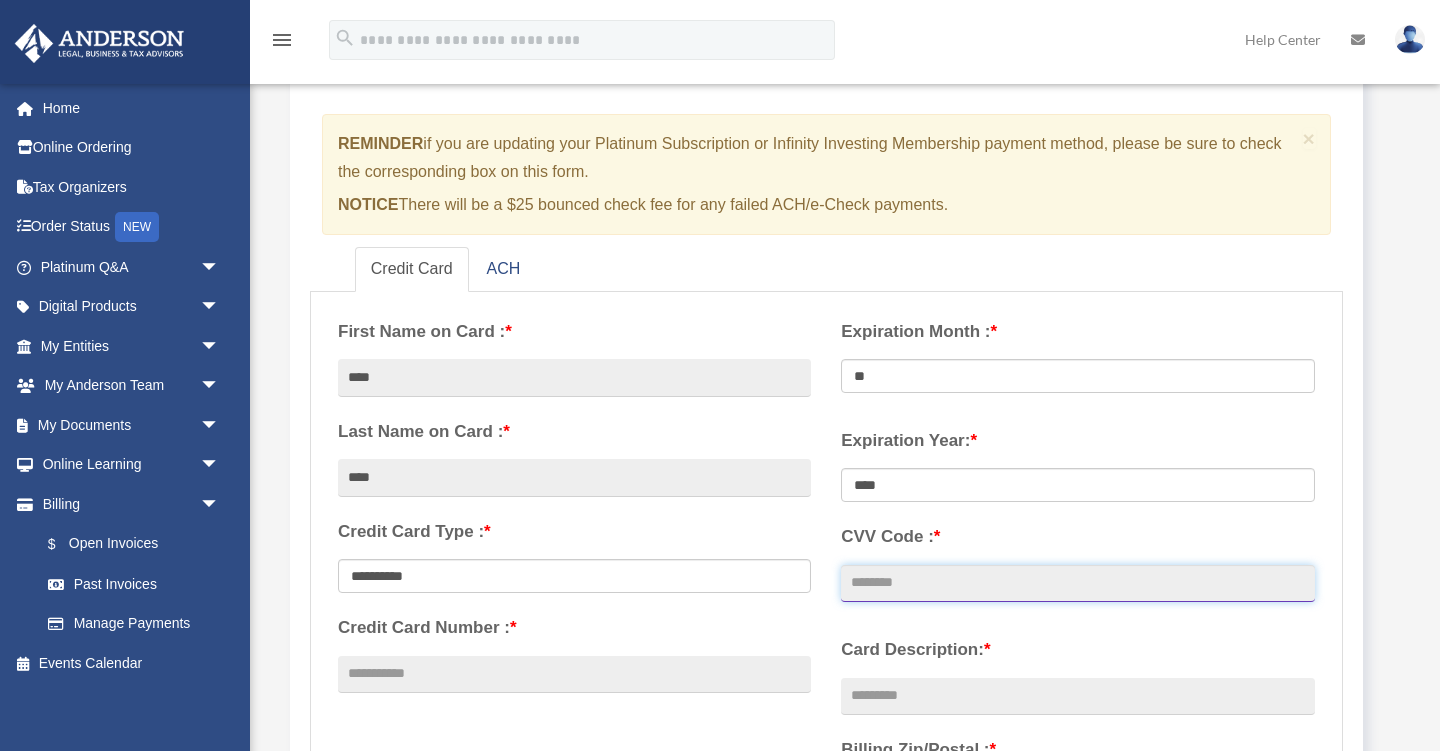 click on "CVV Code : *" at bounding box center (1077, 584) 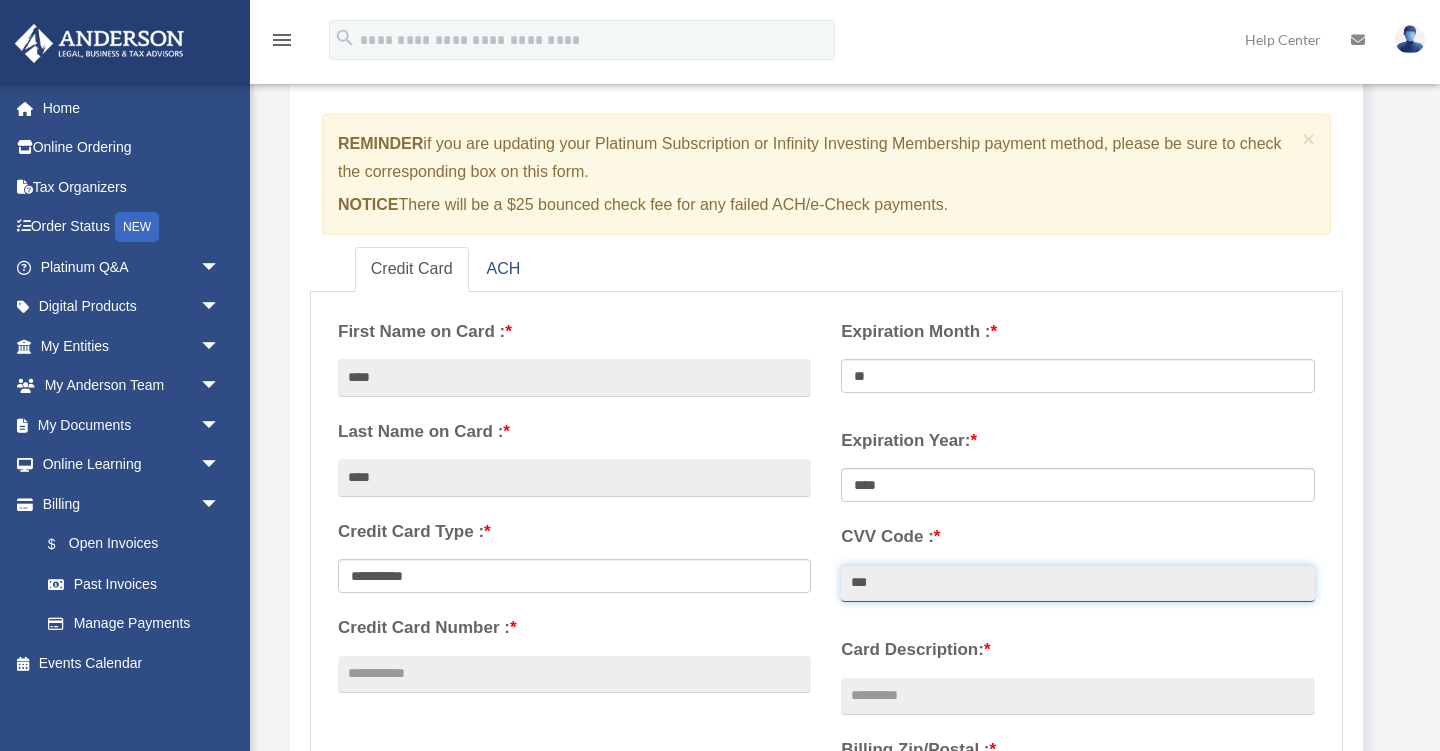 type on "***" 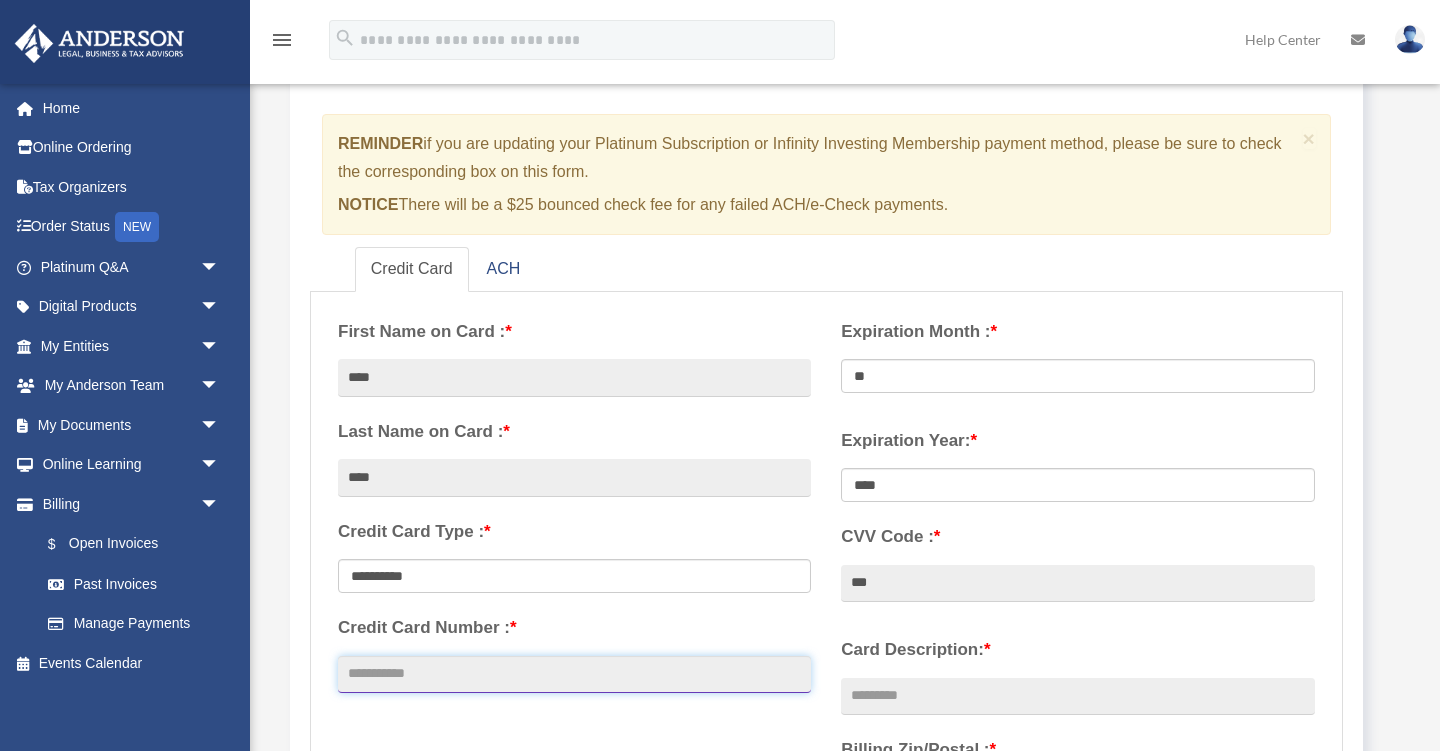click on "Credit Card Number : *" at bounding box center [574, 675] 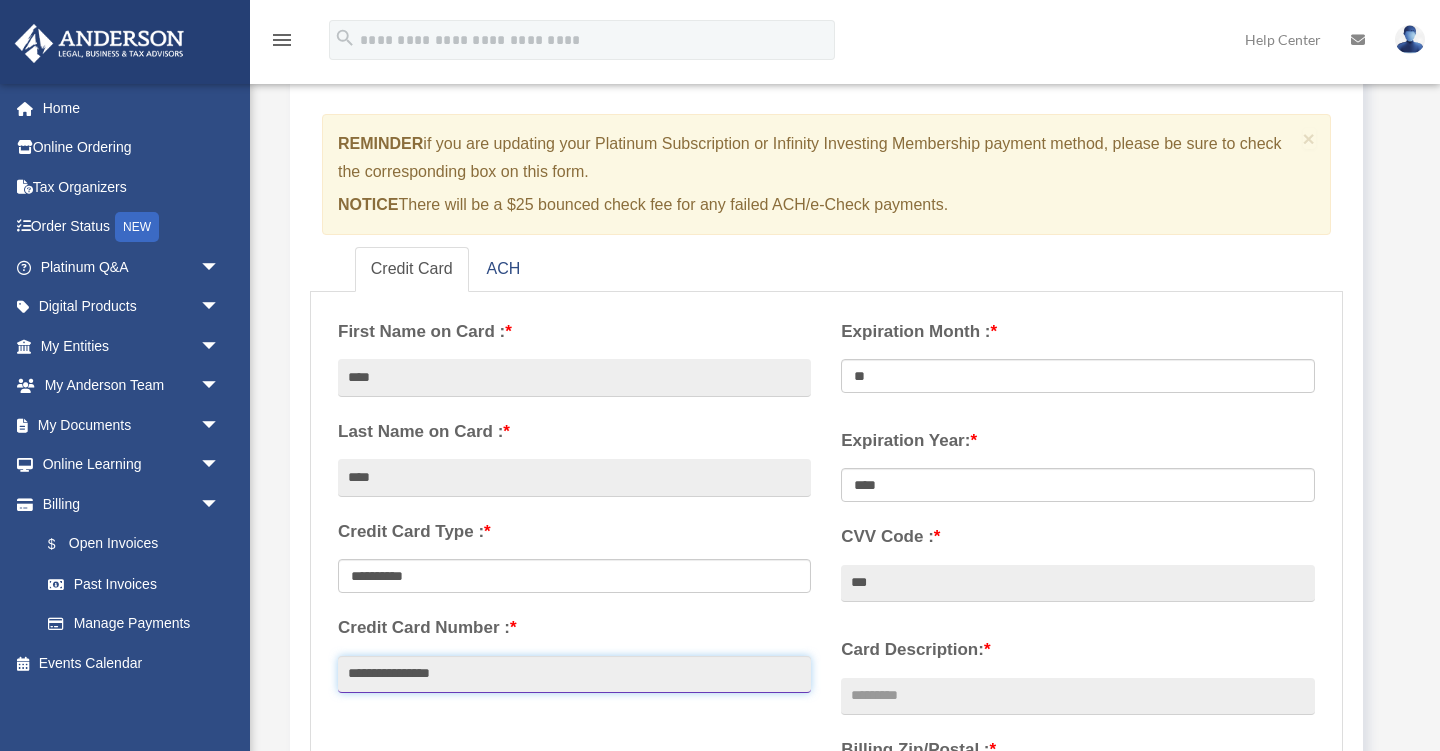 type on "**********" 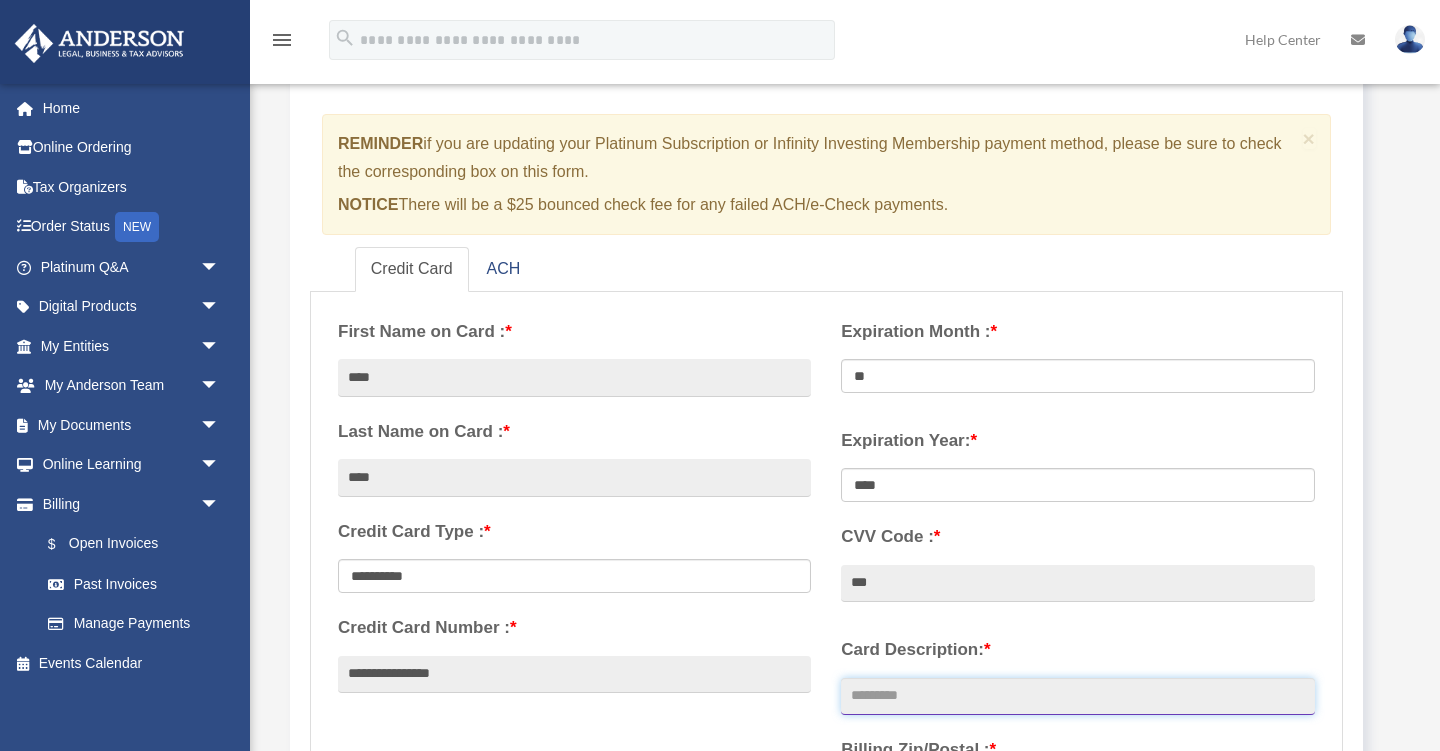 click on "Card Description: *" at bounding box center [1077, 697] 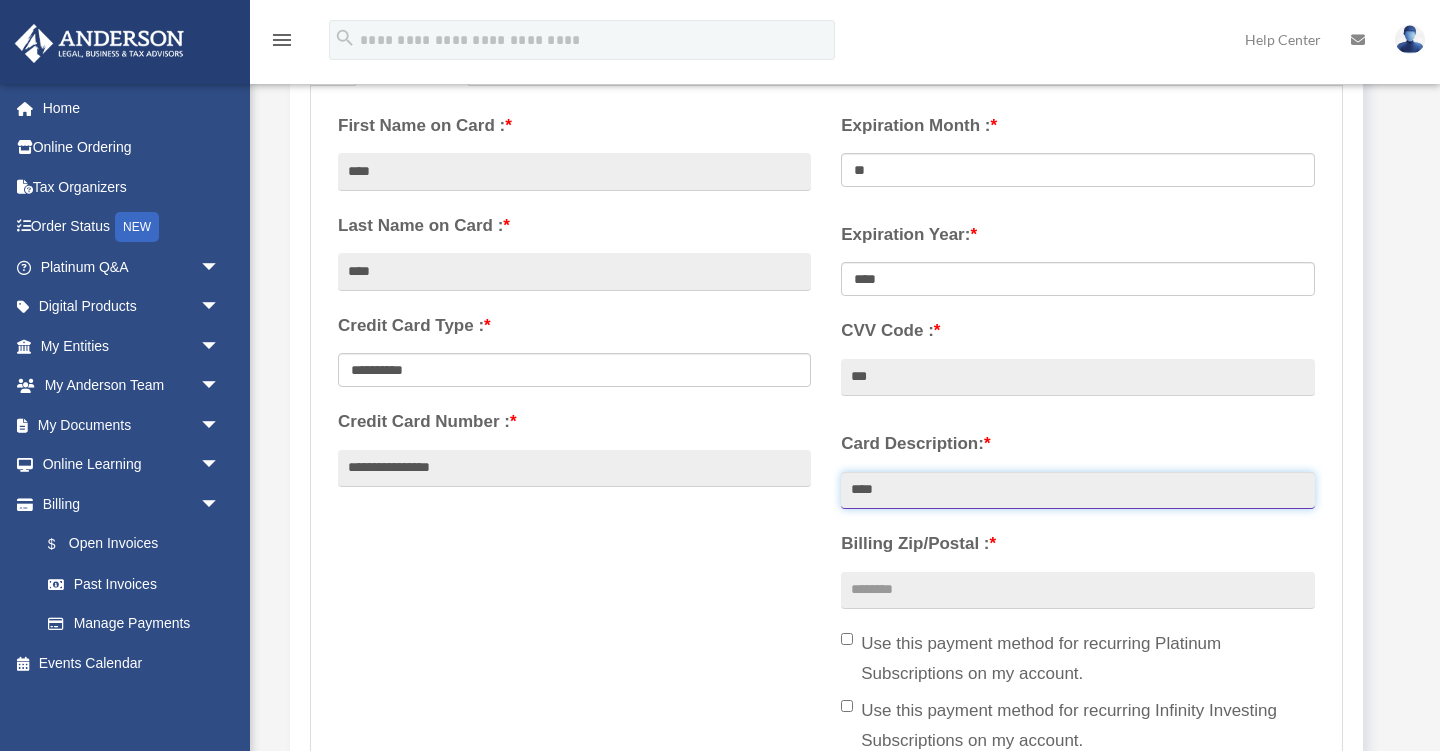 scroll, scrollTop: 352, scrollLeft: 0, axis: vertical 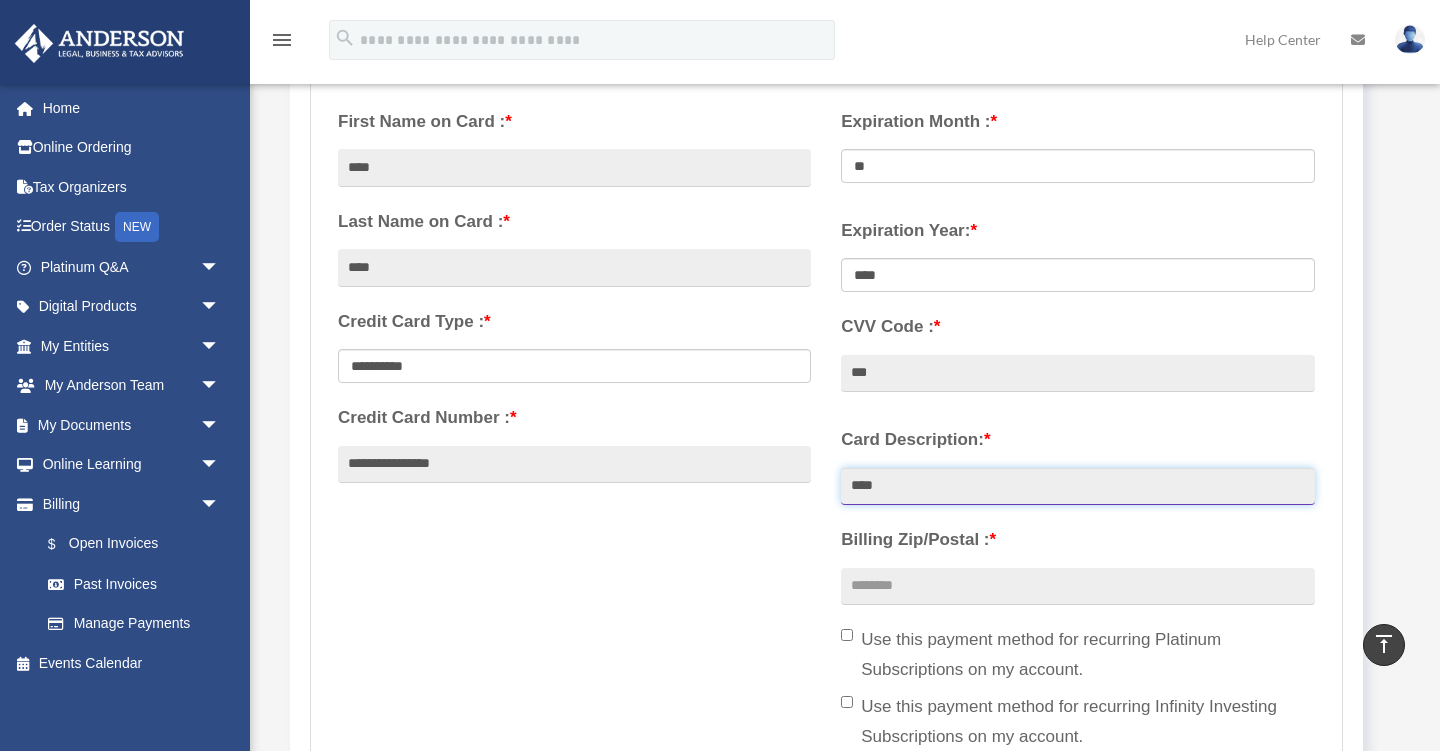 type on "****" 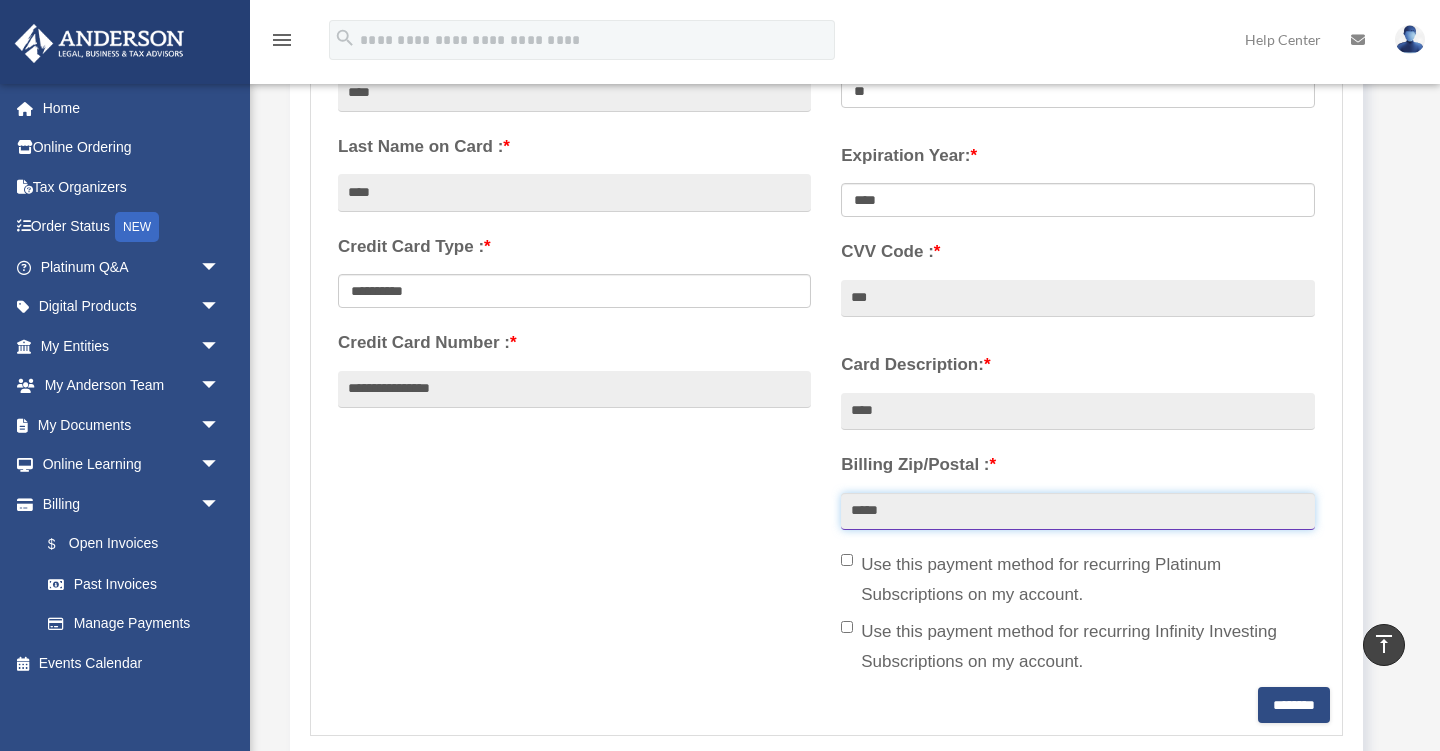 scroll, scrollTop: 428, scrollLeft: 0, axis: vertical 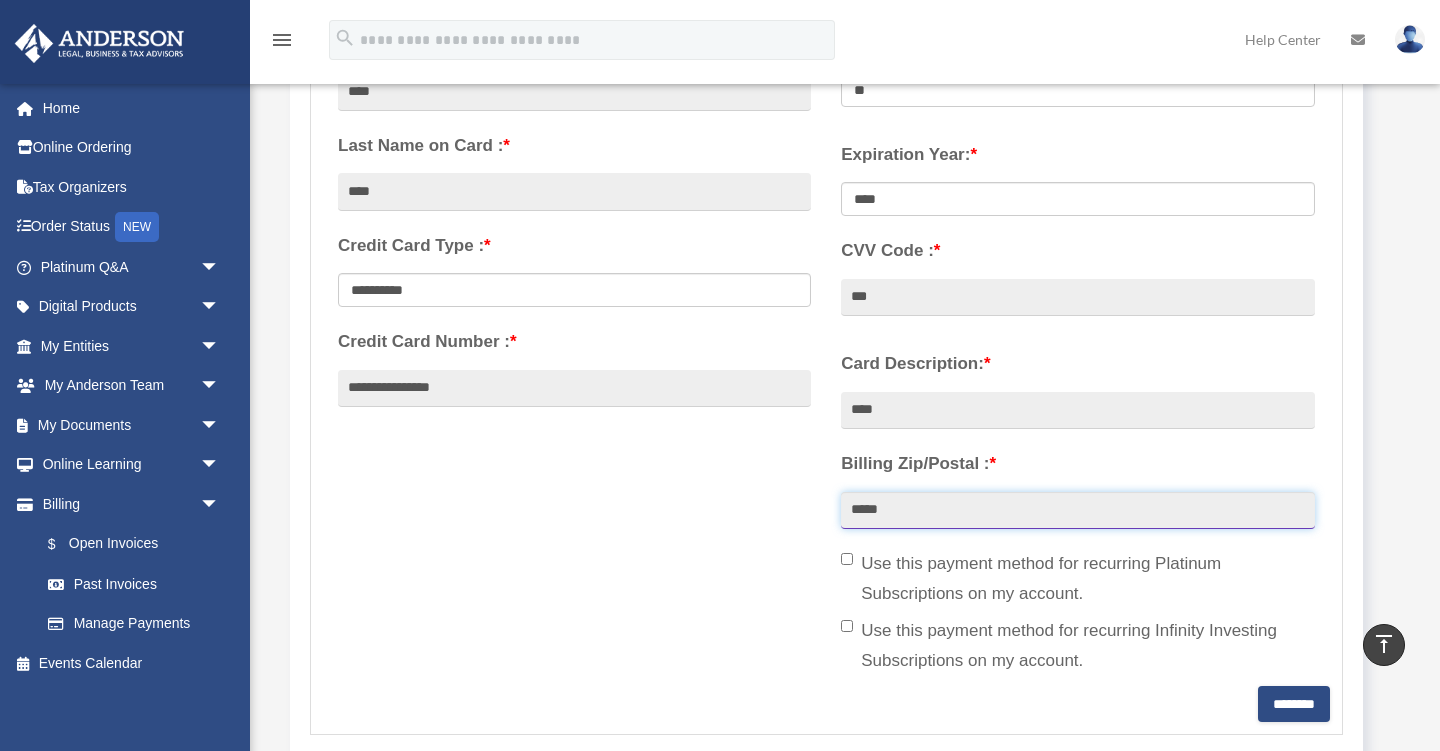 type on "*****" 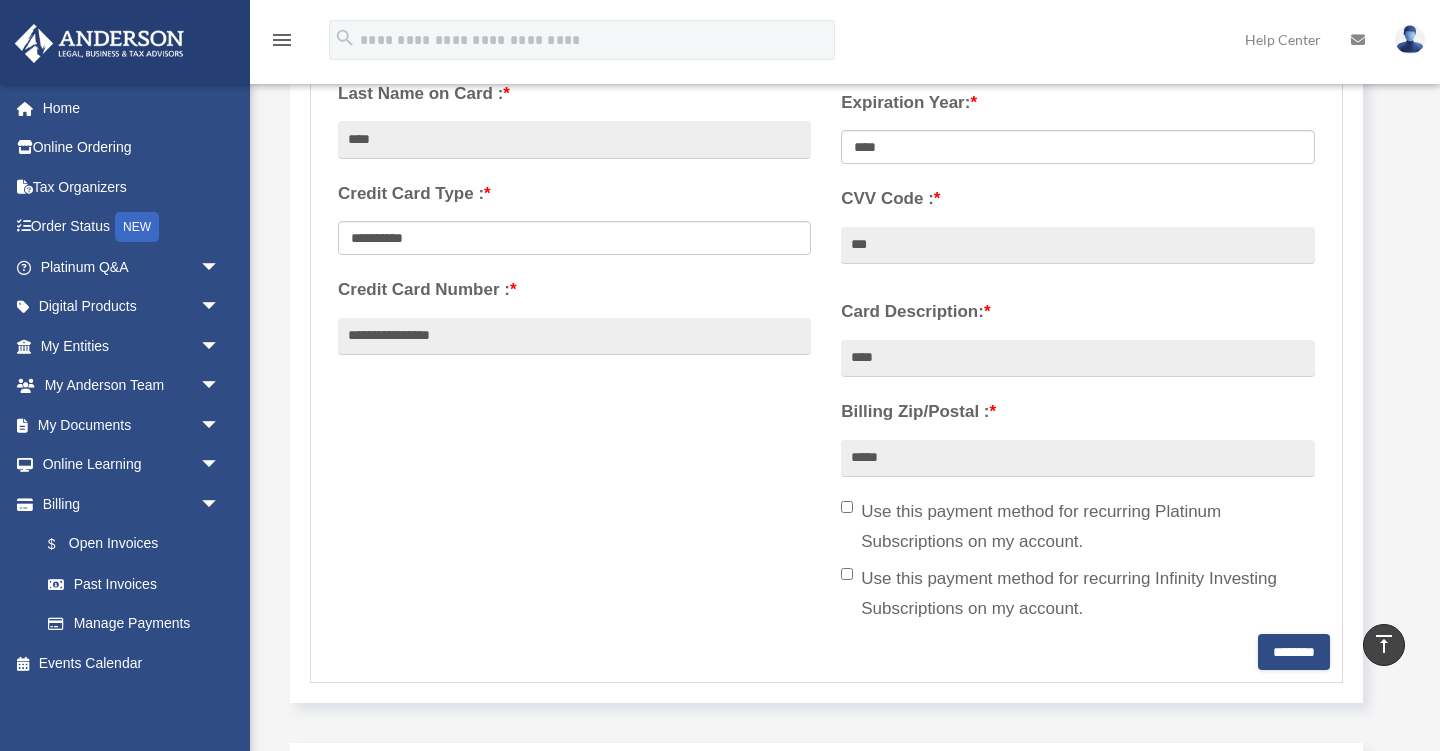 scroll, scrollTop: 513, scrollLeft: 0, axis: vertical 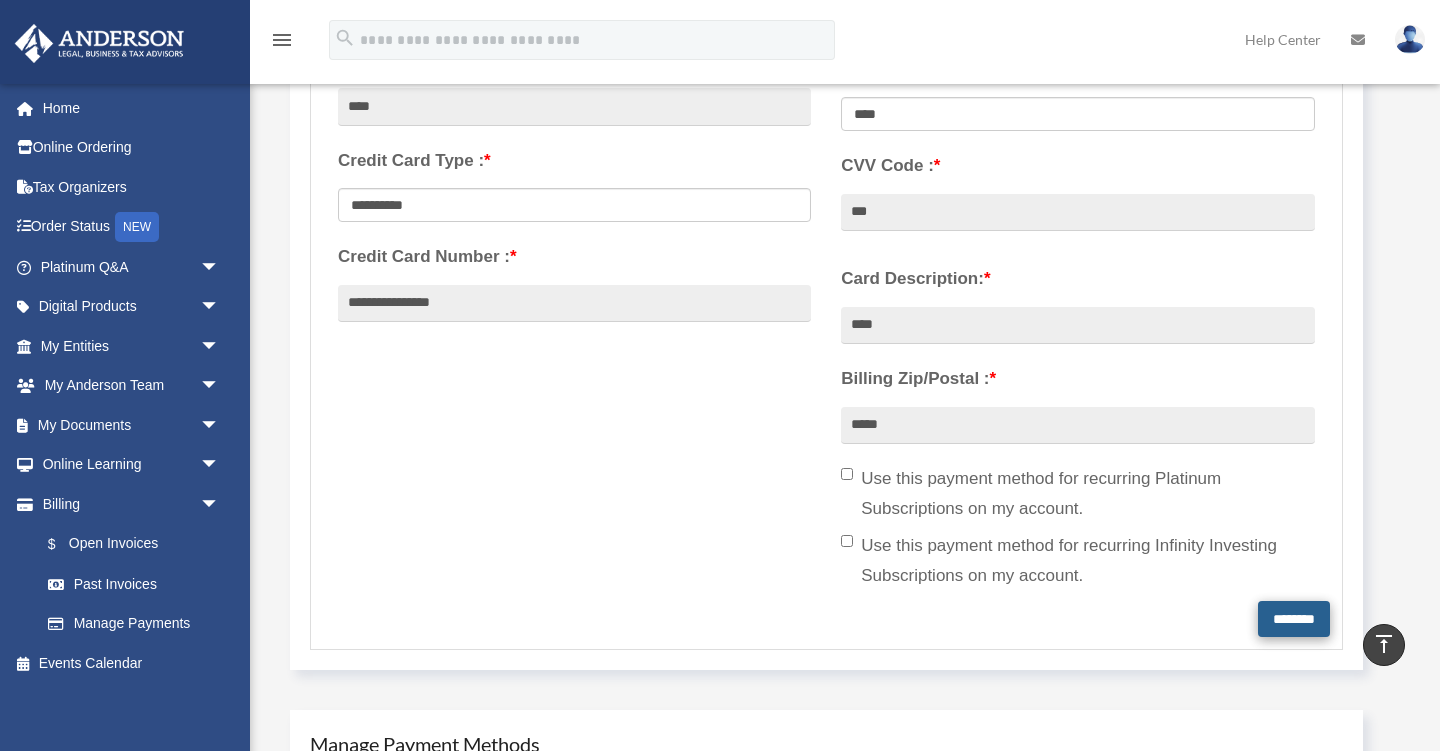 click on "********" at bounding box center (1294, 619) 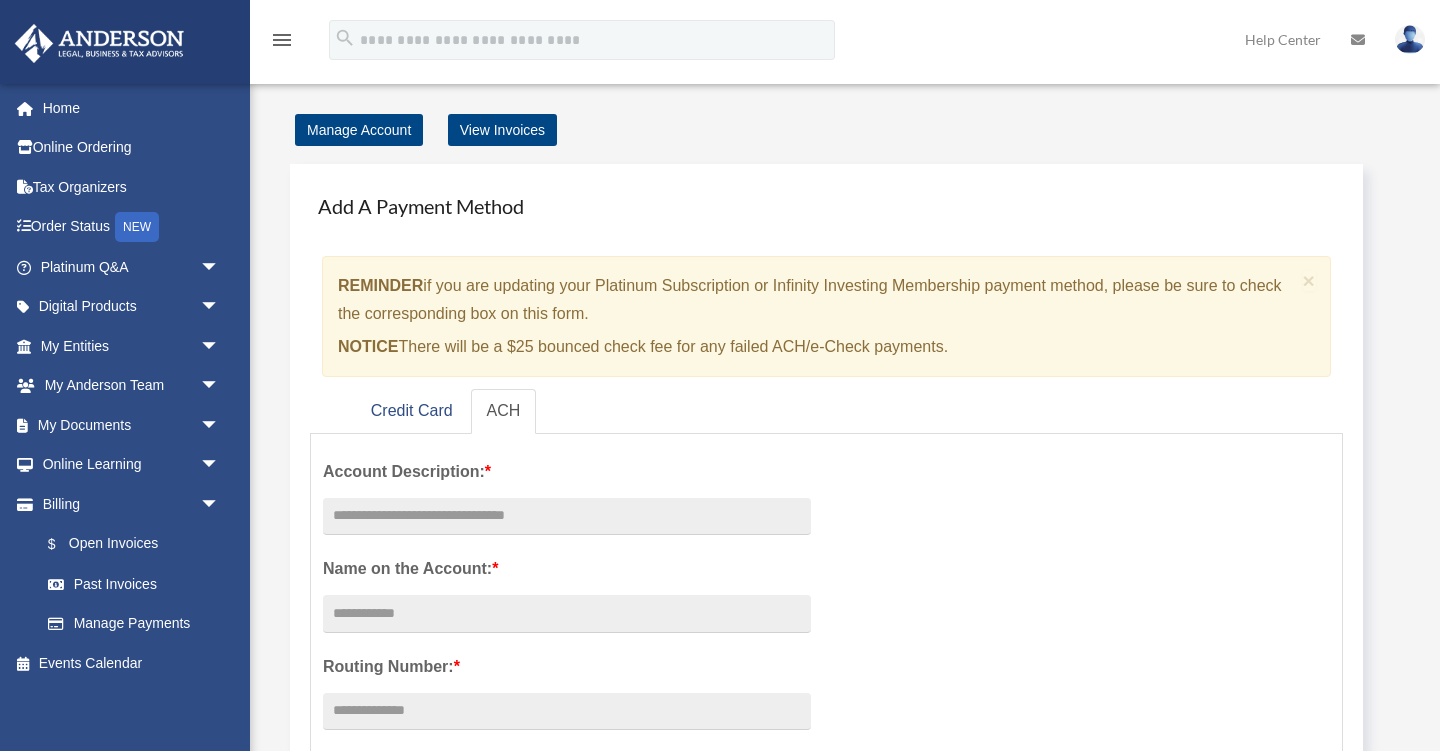 scroll, scrollTop: 0, scrollLeft: 0, axis: both 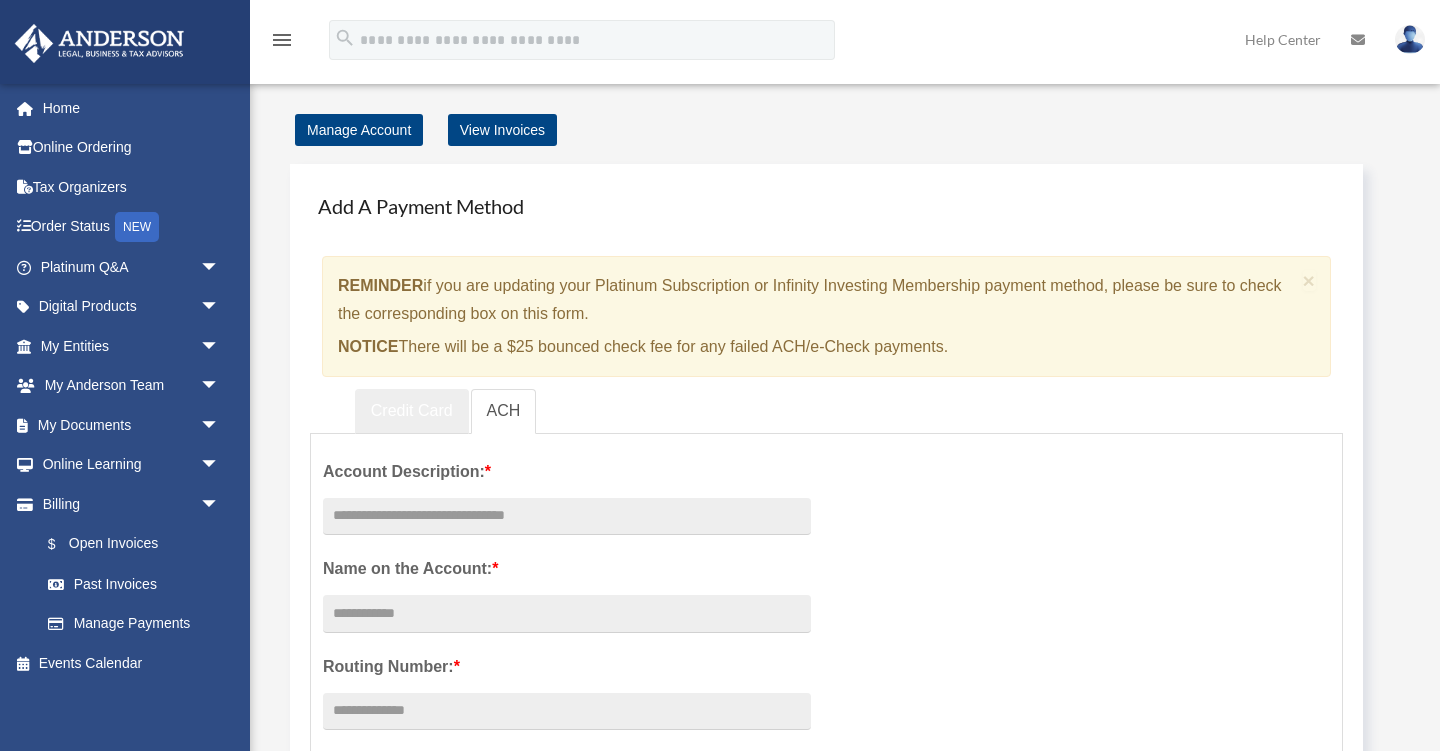 click on "Credit Card" at bounding box center [412, 411] 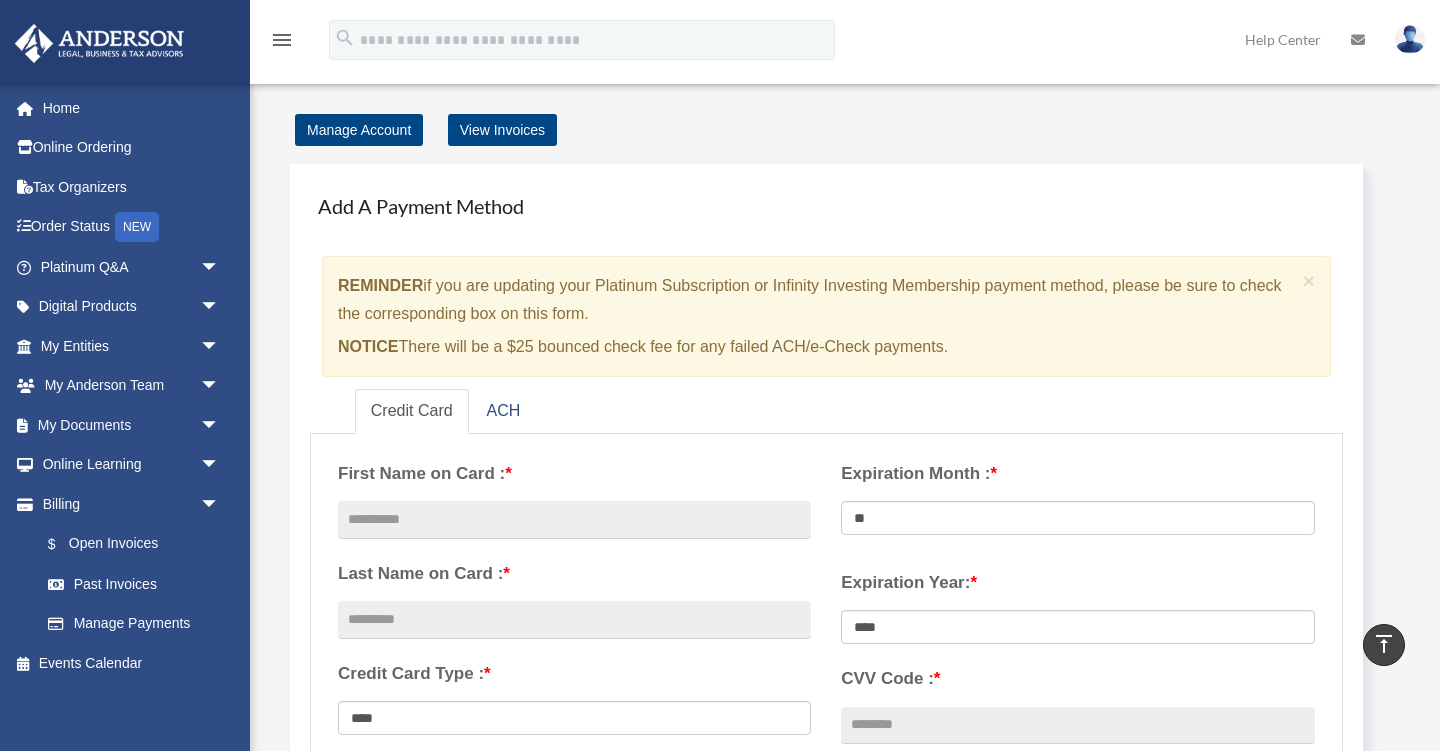scroll, scrollTop: 0, scrollLeft: 0, axis: both 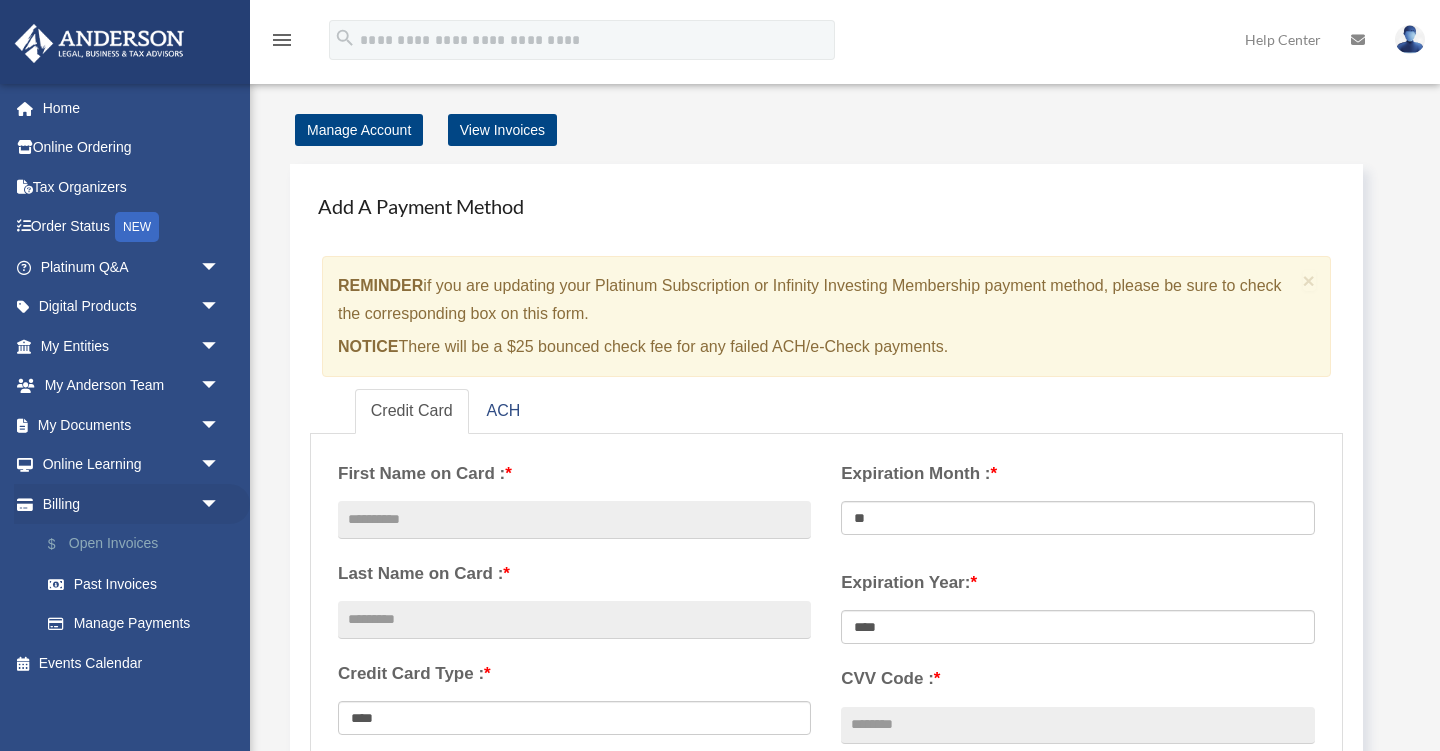 click on "$ Open Invoices" at bounding box center (139, 544) 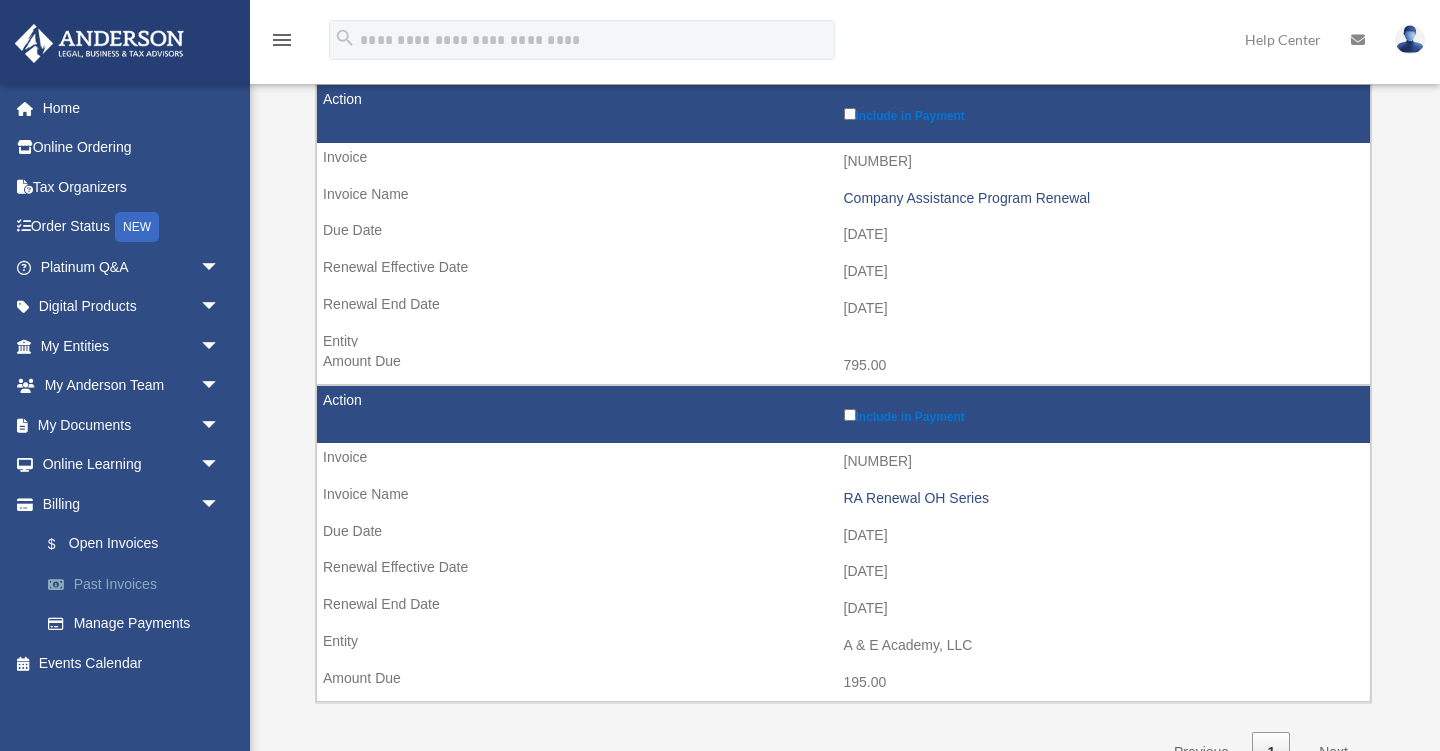 scroll, scrollTop: 264, scrollLeft: 0, axis: vertical 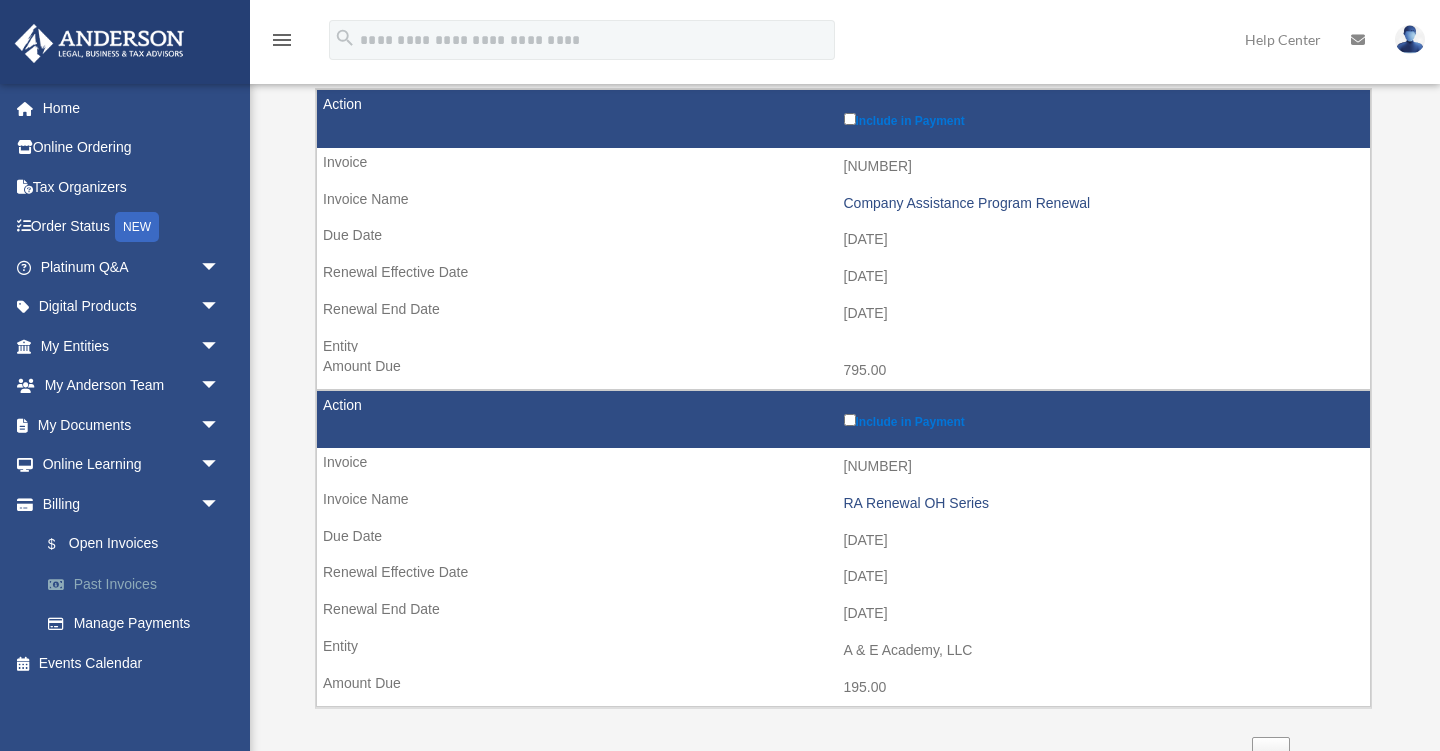 click on "Past Invoices" at bounding box center (139, 584) 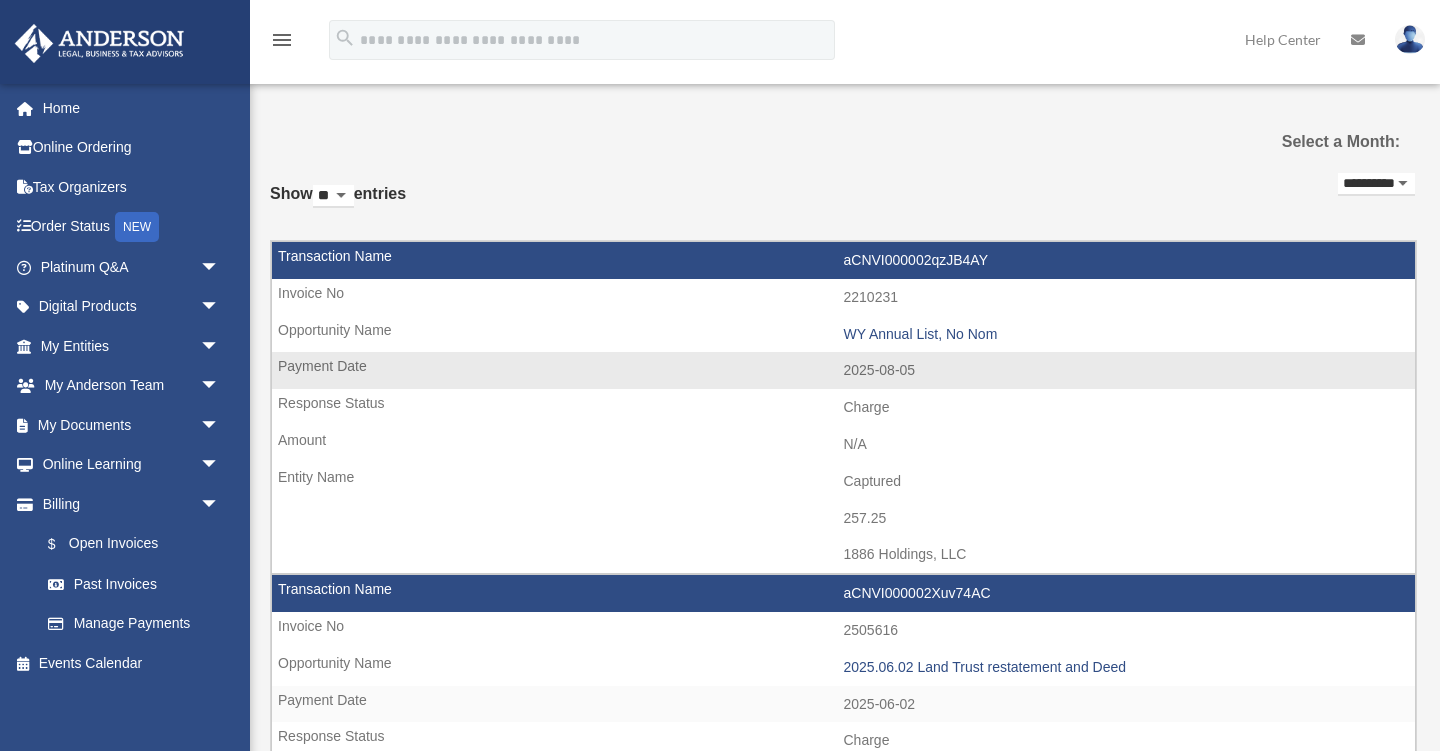 scroll, scrollTop: 0, scrollLeft: 0, axis: both 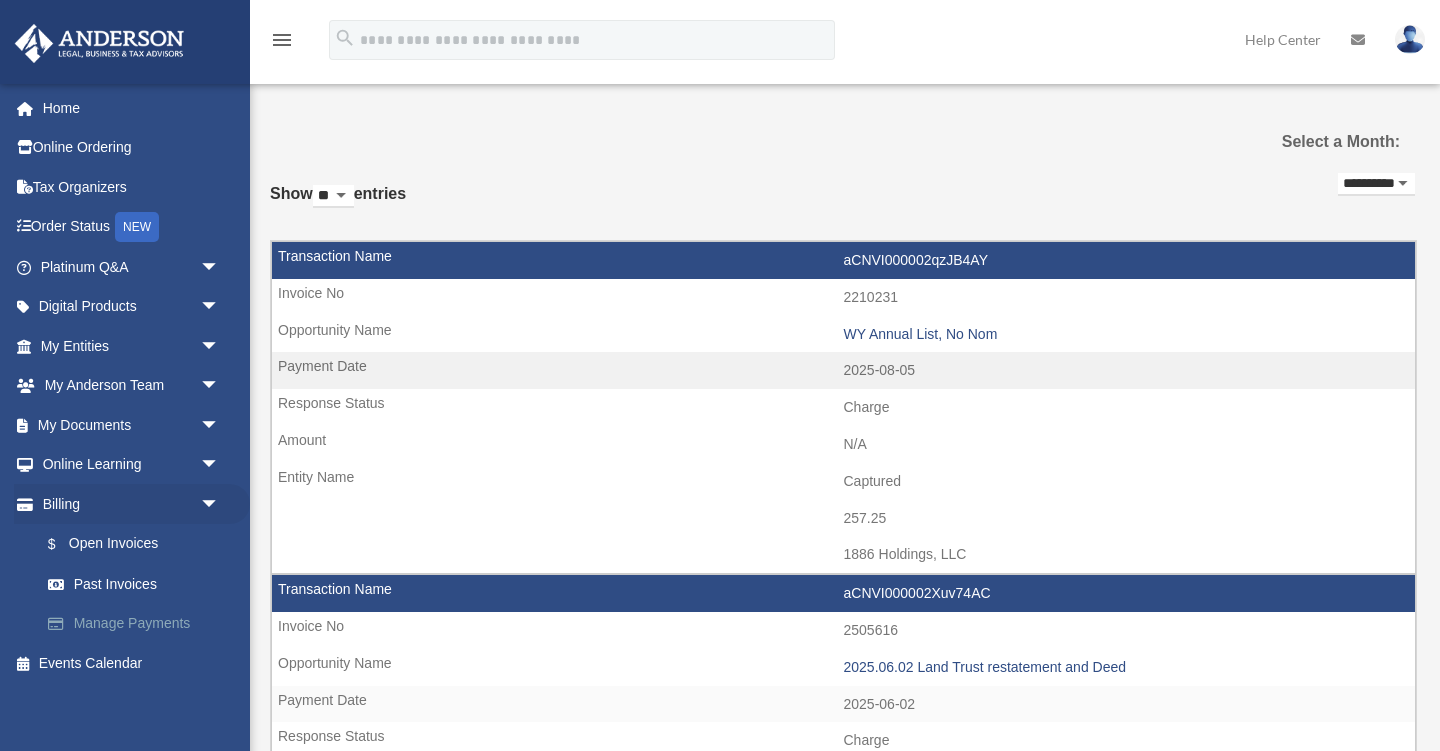 click on "Manage Payments" at bounding box center [139, 624] 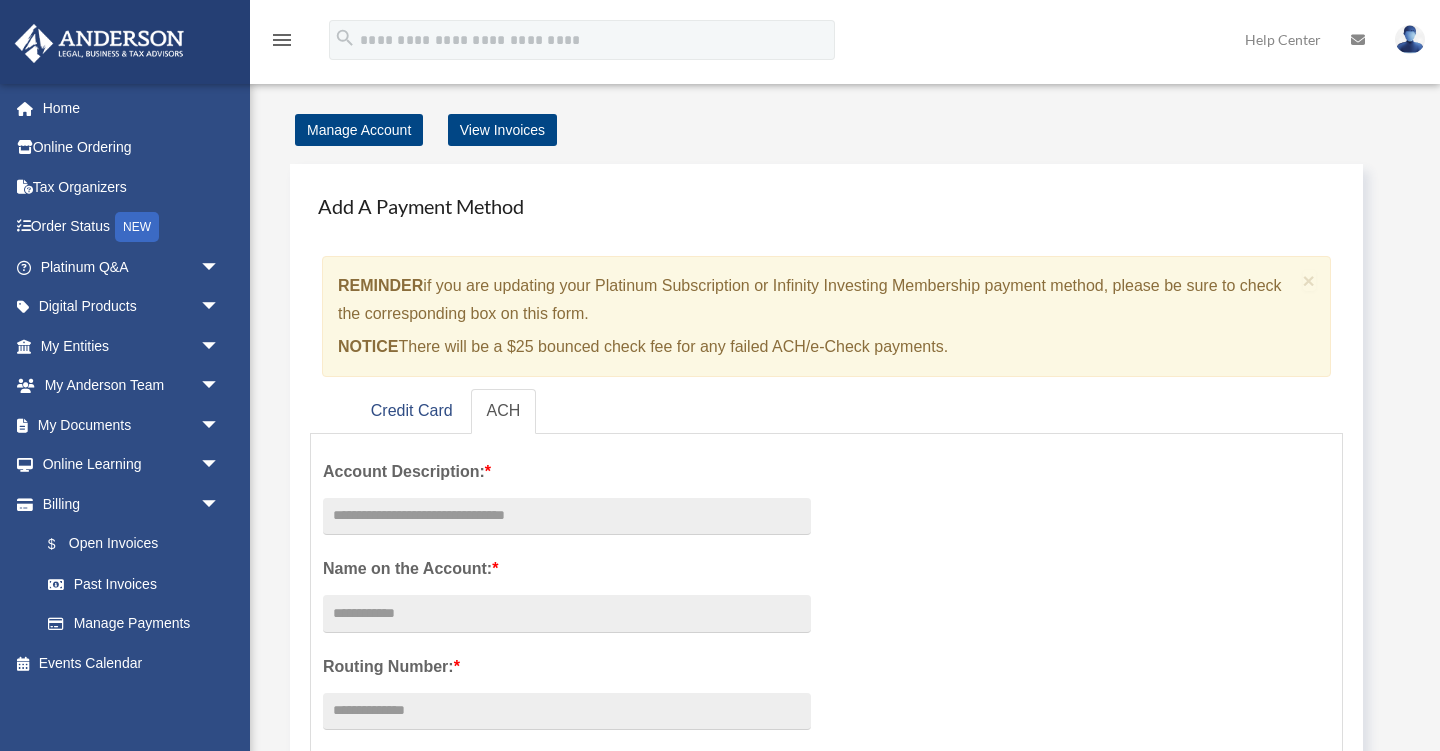 scroll, scrollTop: 0, scrollLeft: 0, axis: both 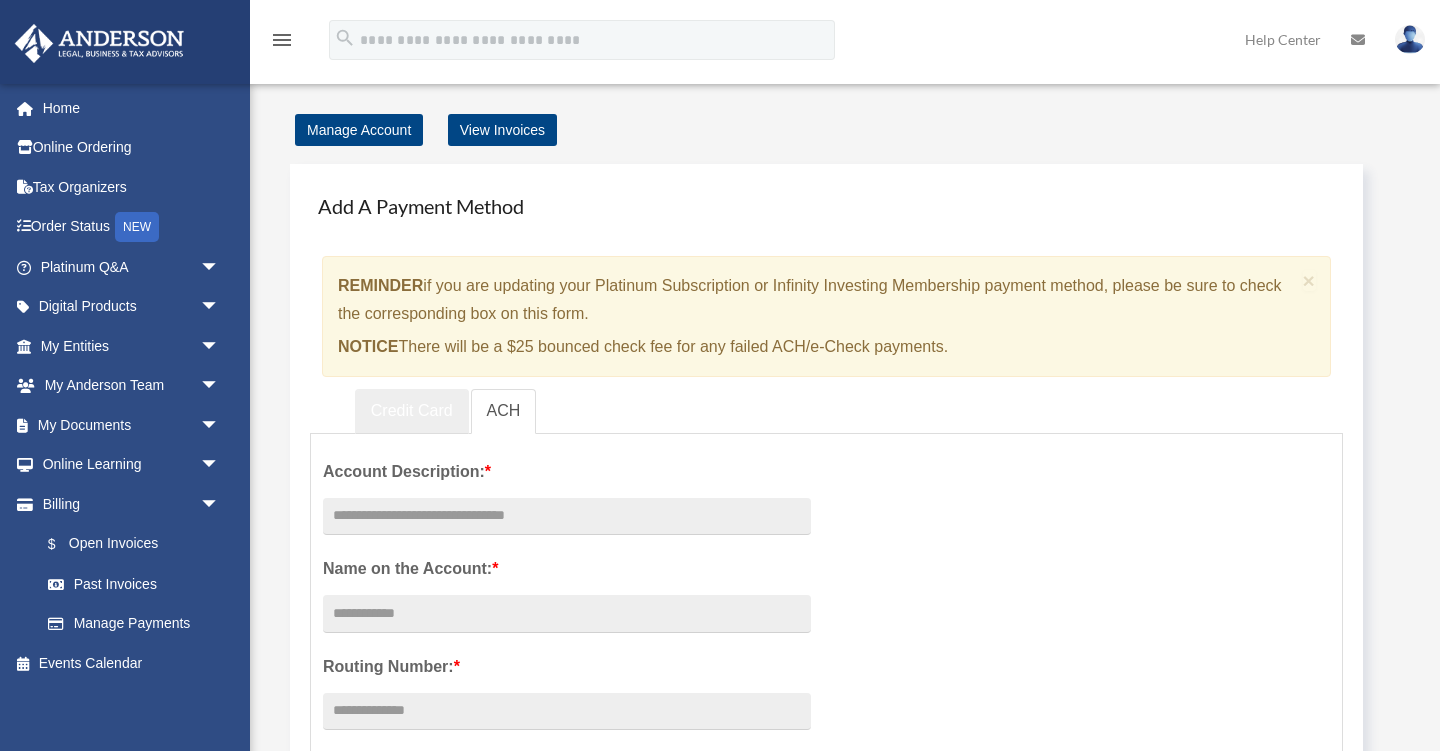 click on "Credit Card" at bounding box center (412, 411) 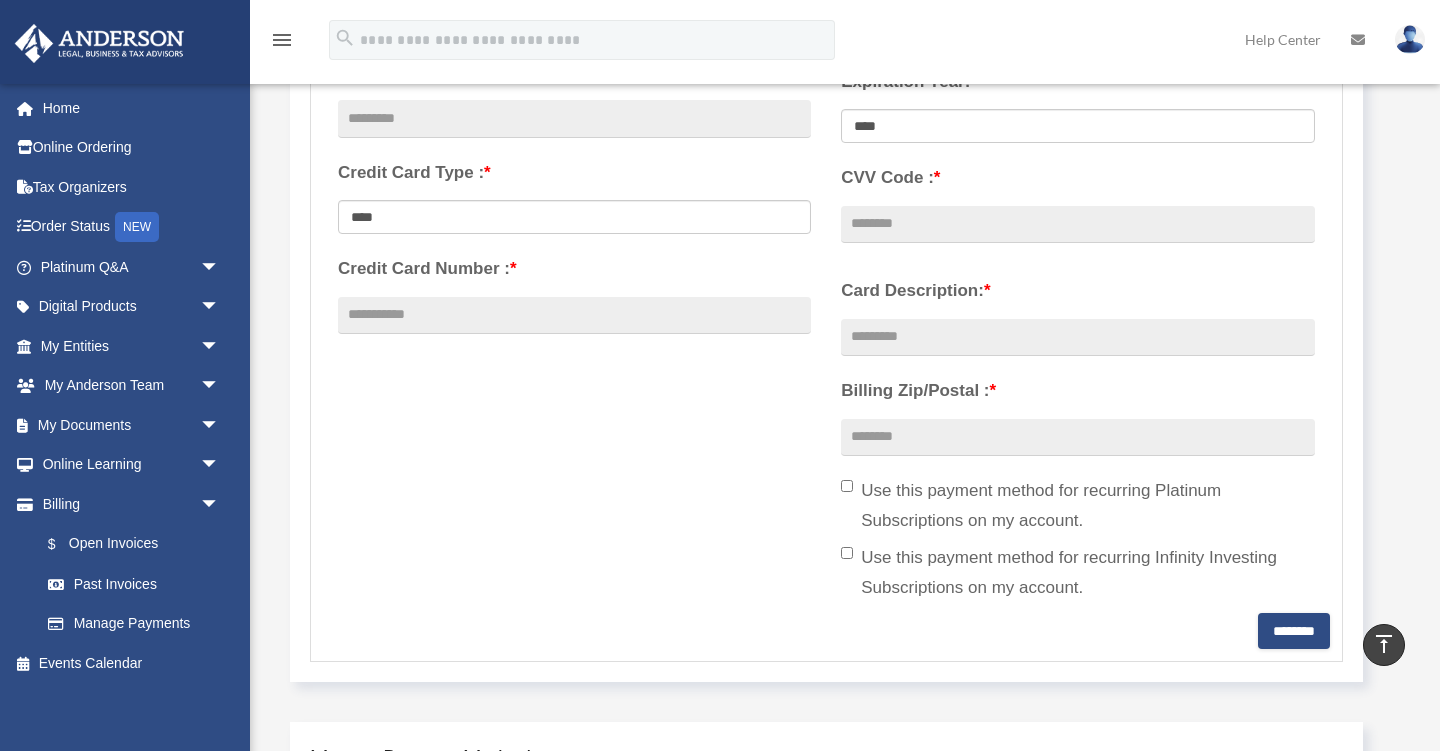 scroll, scrollTop: 455, scrollLeft: 0, axis: vertical 